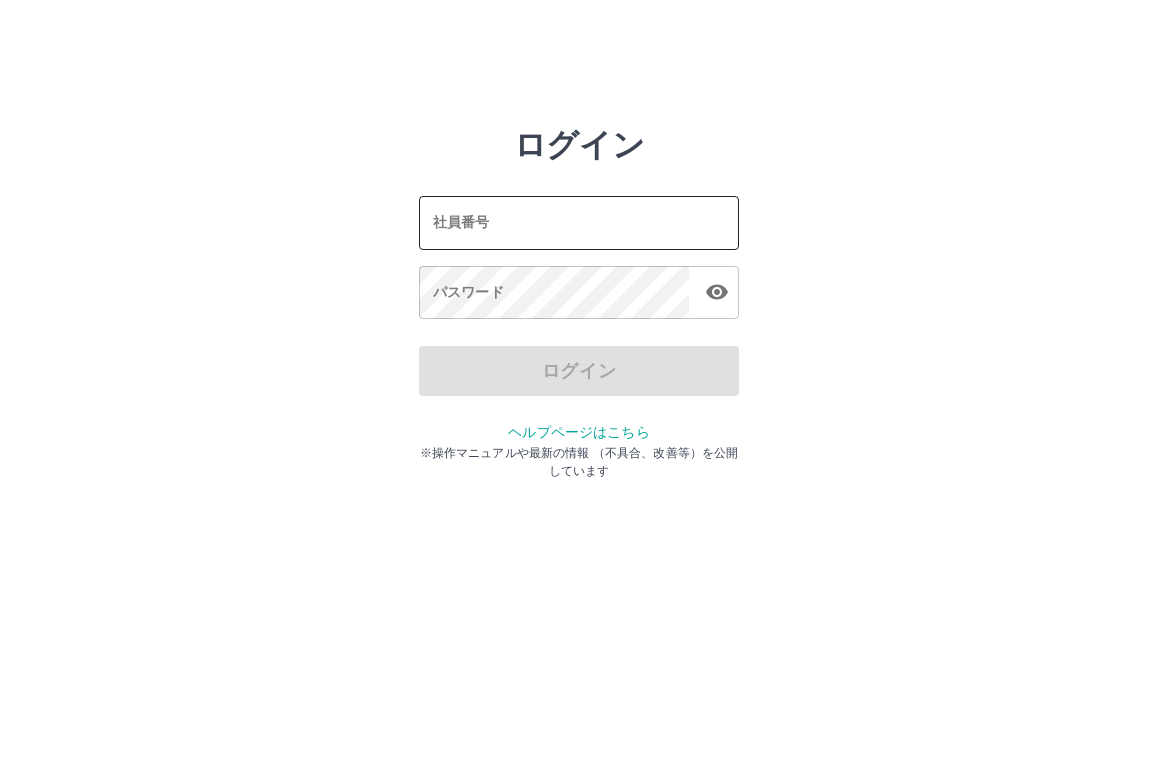 scroll, scrollTop: 0, scrollLeft: 0, axis: both 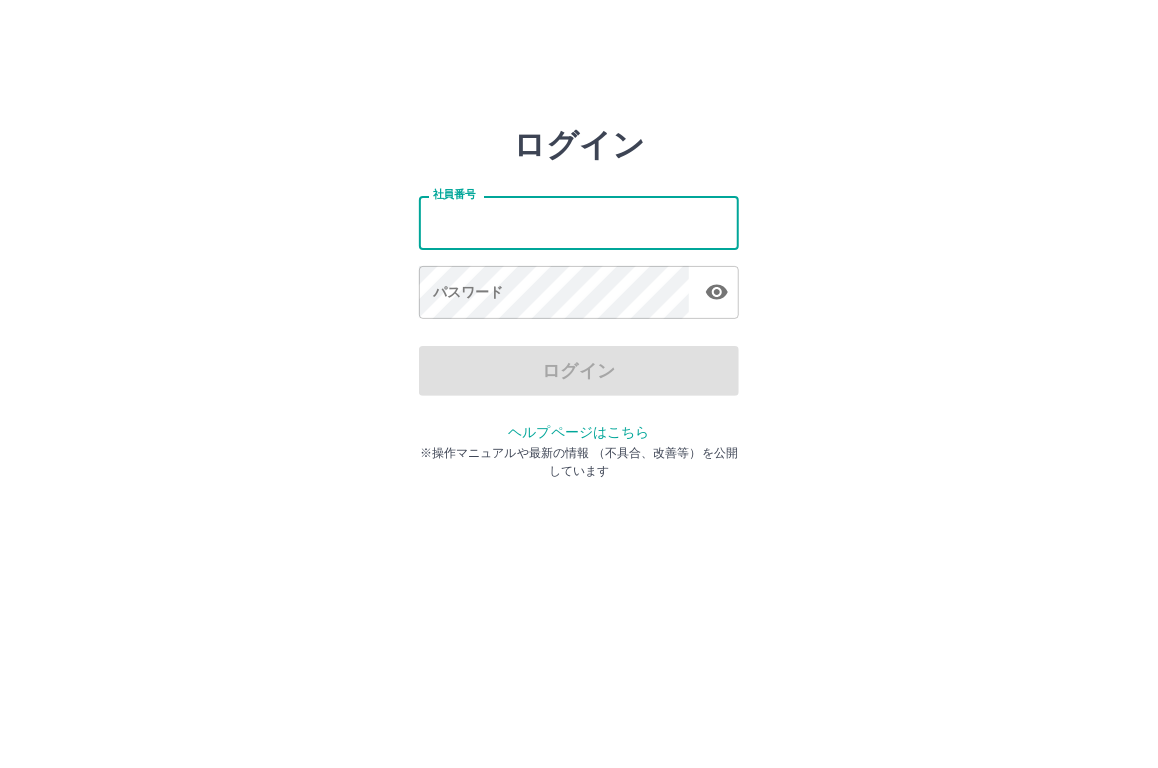 click on "社員番号" at bounding box center (579, 222) 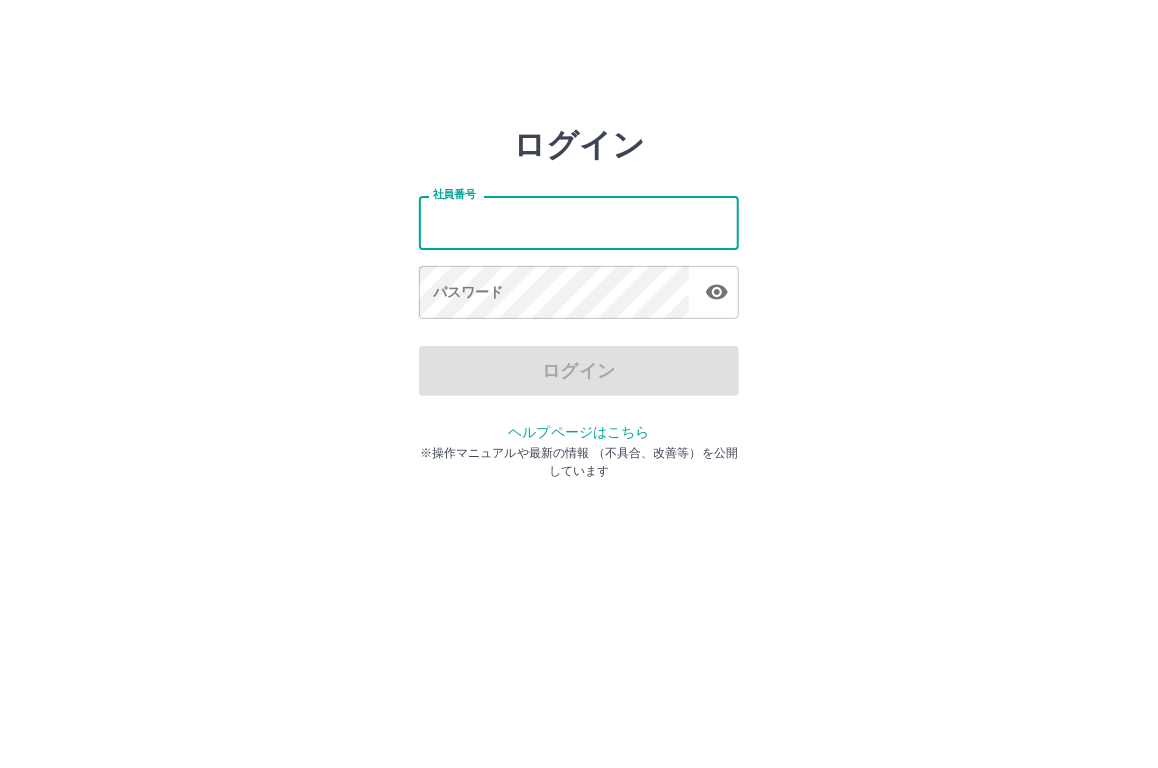 type on "*******" 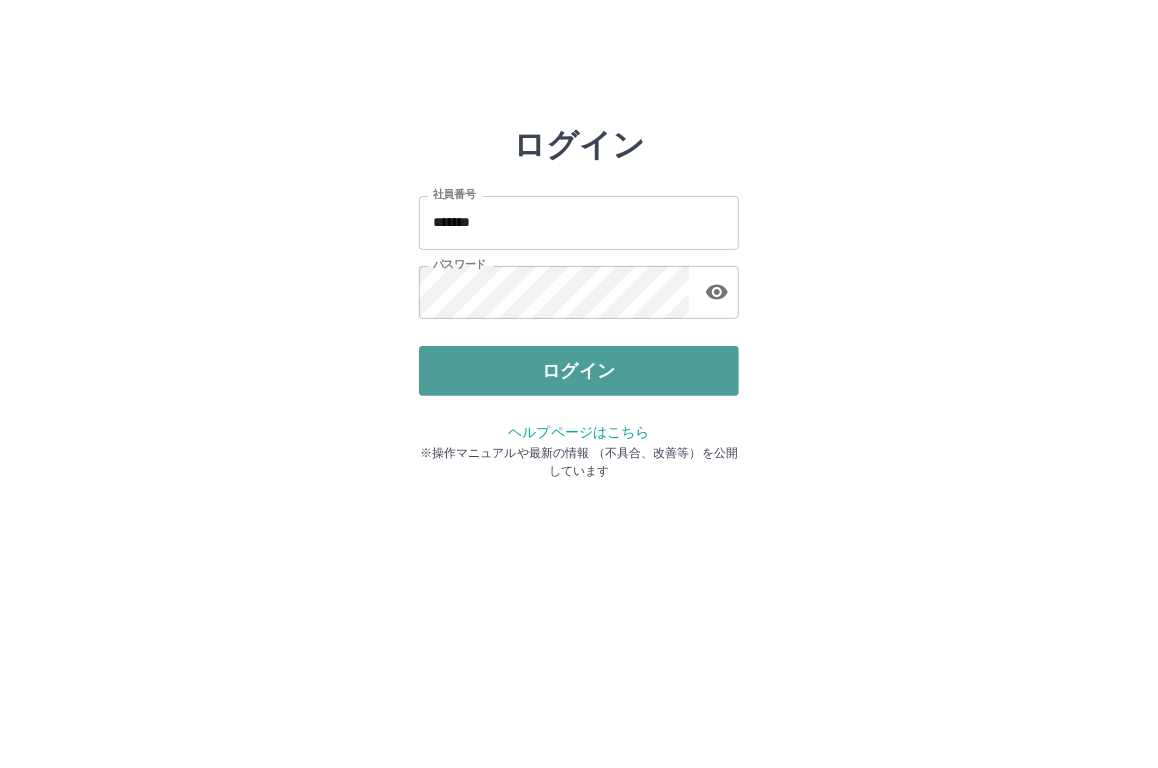 click on "ログイン" at bounding box center (579, 371) 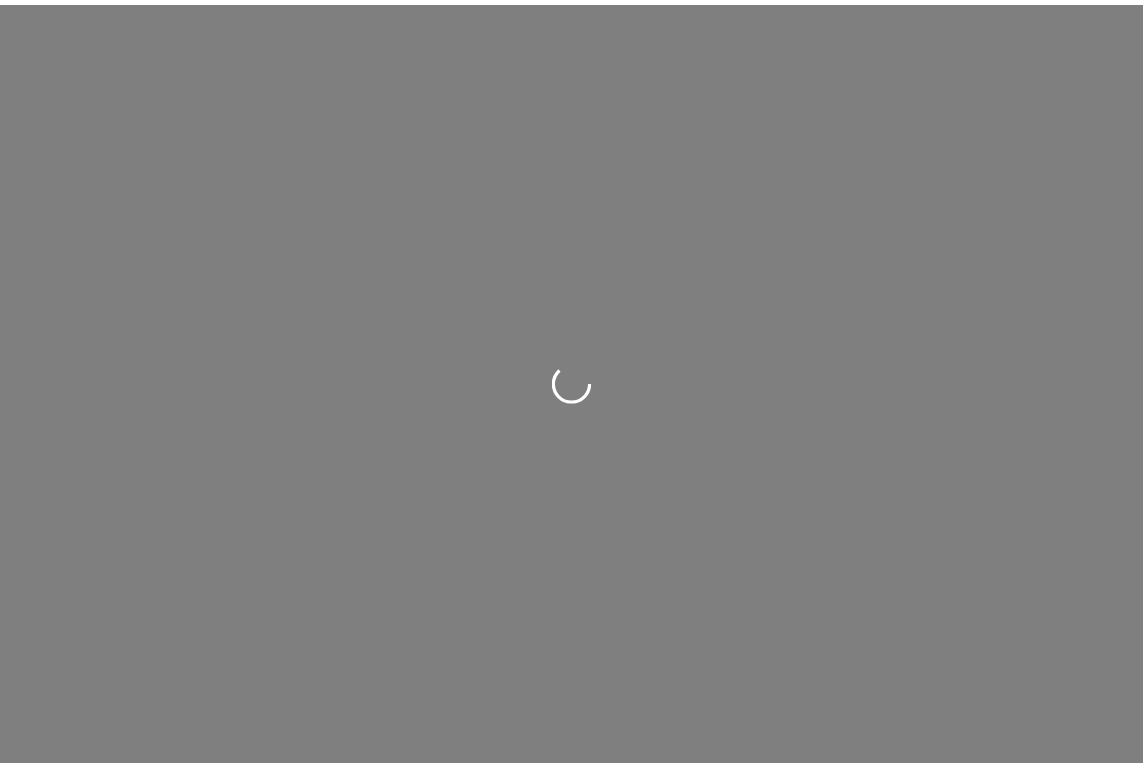 scroll, scrollTop: 0, scrollLeft: 0, axis: both 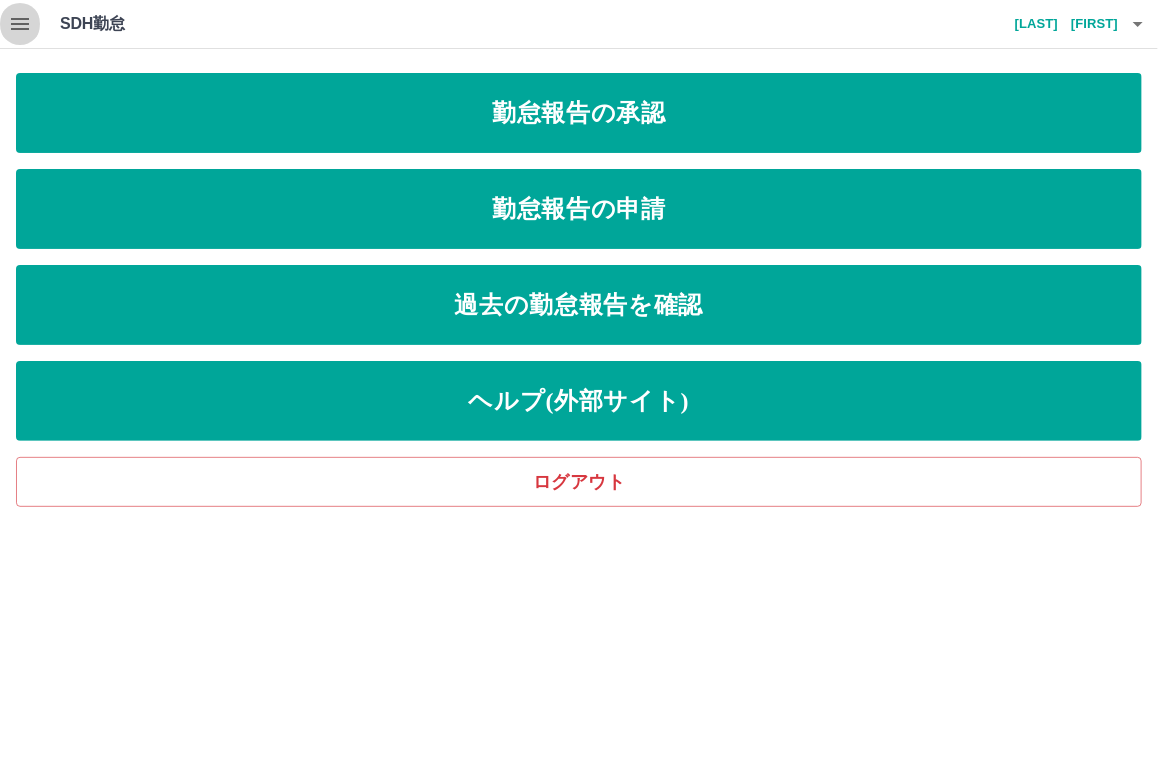 click at bounding box center (20, 24) 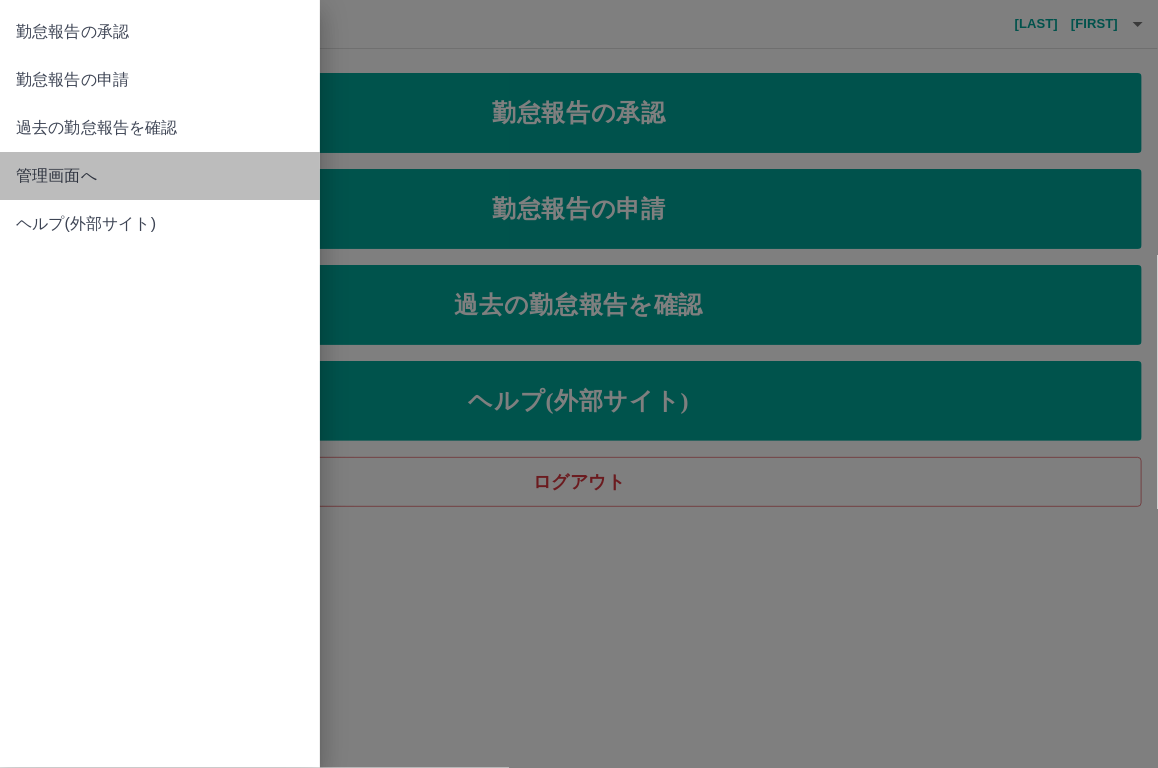 click on "管理画面へ" at bounding box center (160, 32) 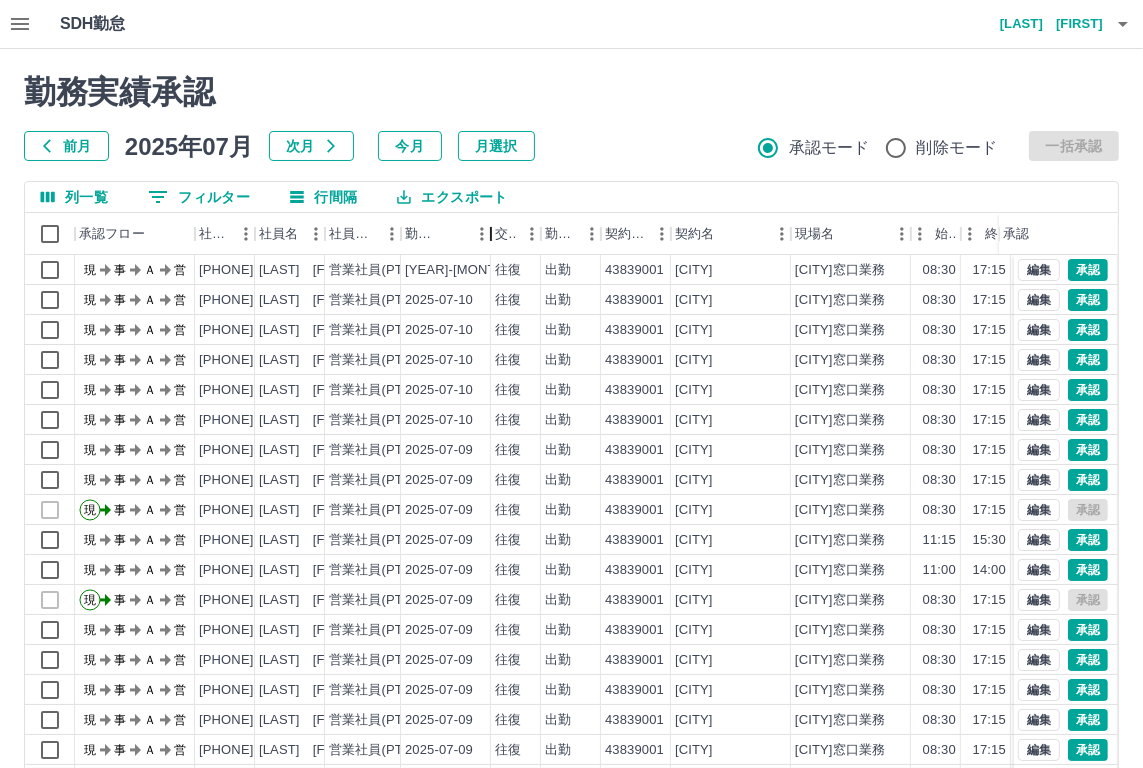 click at bounding box center (491, 234) 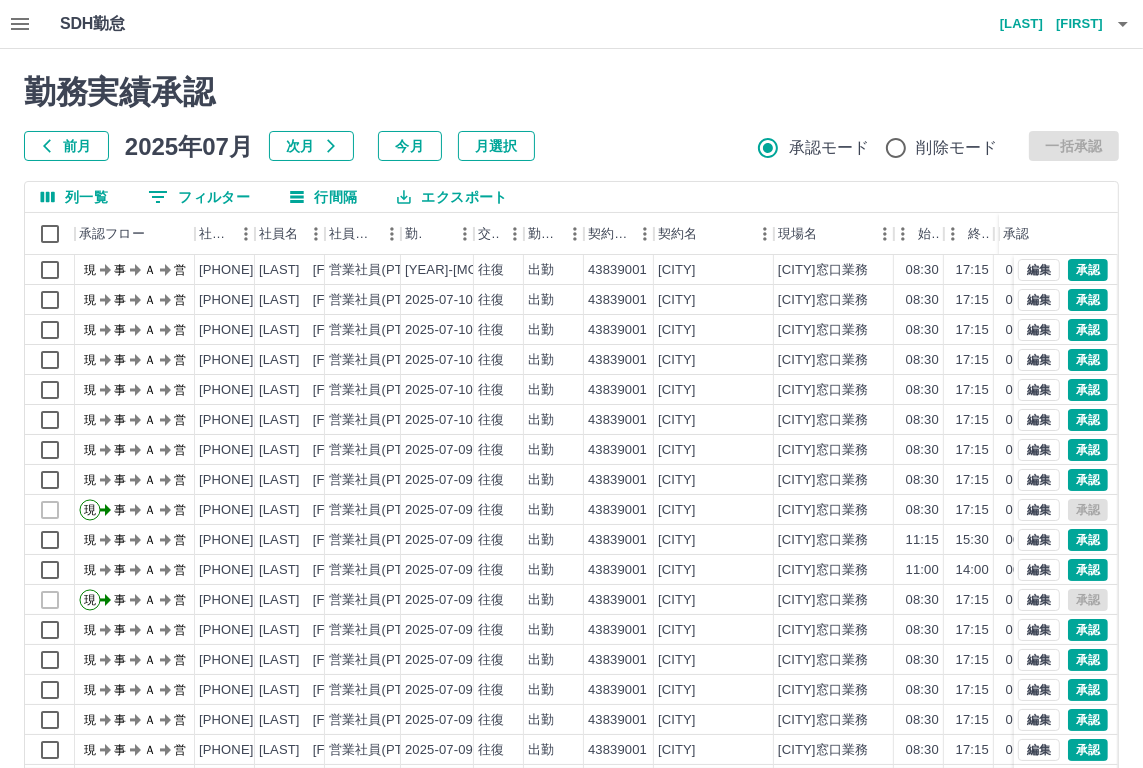 drag, startPoint x: 490, startPoint y: 239, endPoint x: 473, endPoint y: 241, distance: 17.117243 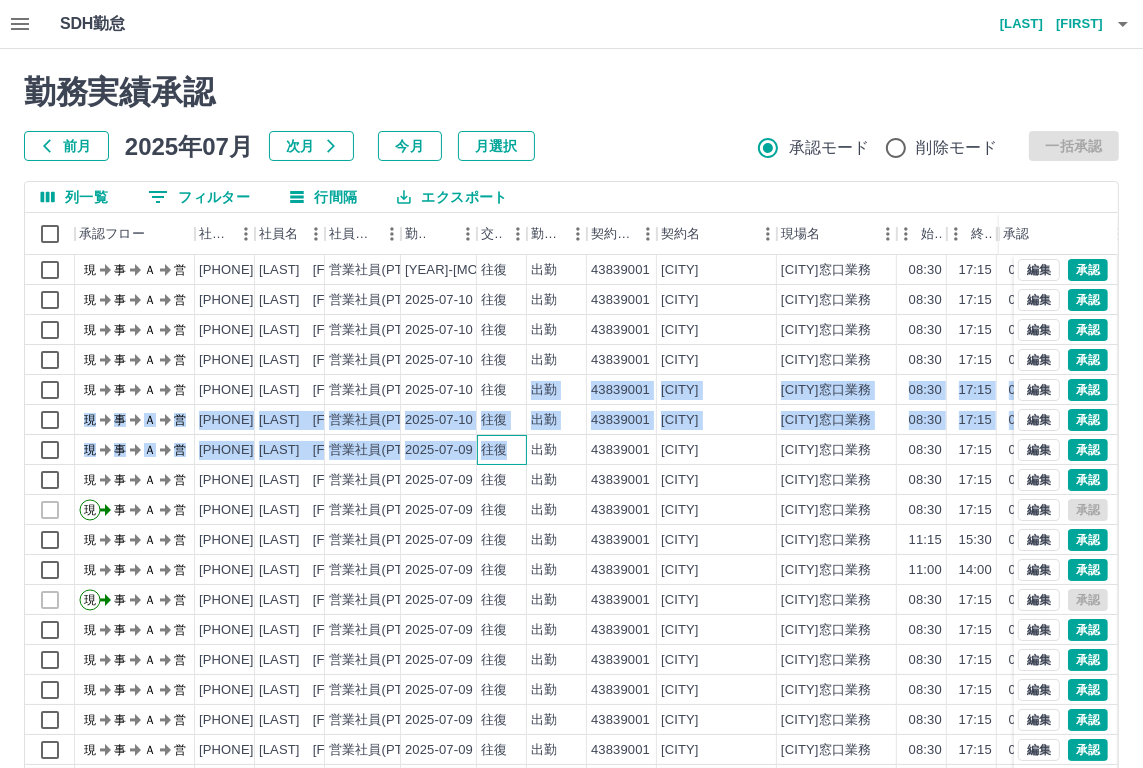 drag, startPoint x: 524, startPoint y: 460, endPoint x: 512, endPoint y: 383, distance: 77.92946 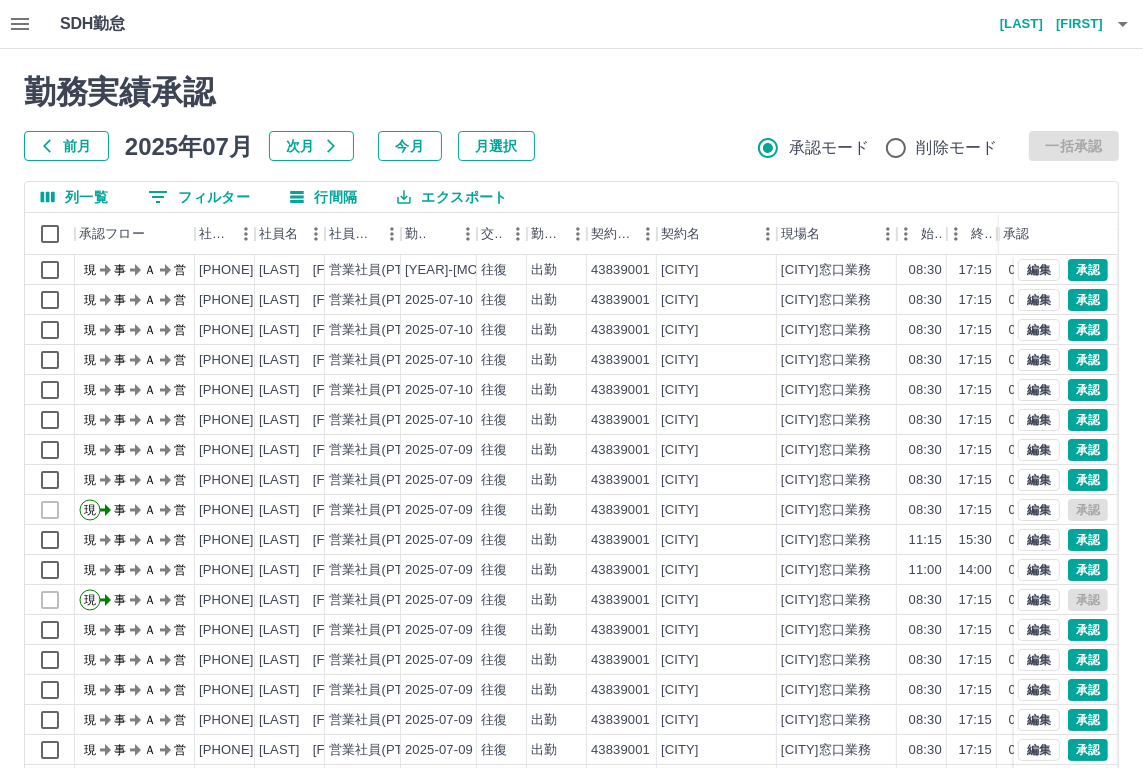click on "勤務実績承認 前月 [YEAR]年[MONTH]月 次月 今月 月選択 承認モード 削除モード 一括承認 列一覧 0 フィルター 行間隔 エクスポート 承認フロー 社員番号 社員名 社員区分 勤務日 交通費 勤務区分 契約コード 契約名 現場名 始業 終業 休憩 所定開始 所定終業 所定休憩 拘束 承認 現 事 Ａ 営 [PHONE] [LAST]　[FIRST] 営業社員(PT契約) [YEAR]-[MONTH]-[DAY] 往復 出勤 43839001 [CITY] [CITY]窓口業務 08:30 17:15 01:00 08:30 17:15 01:00 08:45 現 事 Ａ 営 [PHONE] [LAST]　[FIRST] 営業社員(PT契約) [YEAR]-[MONTH]-[DAY] 往復 出勤 43839001 [CITY] [CITY]窓口業務 08:30 17:15 01:00 08:30 17:15 01:00 08:45 現 事 Ａ 営 [PHONE] [LAST]　[FIRST] 営業社員(PT契約) [YEAR]-[MONTH]-[DAY] 往復 出勤 43839001 [CITY] [CITY]窓口業務 08:30 17:15 01:00 08:30 17:15 01:00 08:45 現 事 Ａ 営 [PHONE] [LAST]　[FIRST] 営業社員(PT契約) [YEAR]-[MONTH]-[DAY] 往復 出勤 43839001 [CITY] 08:30 17:15 01:00" at bounding box center [571, 447] 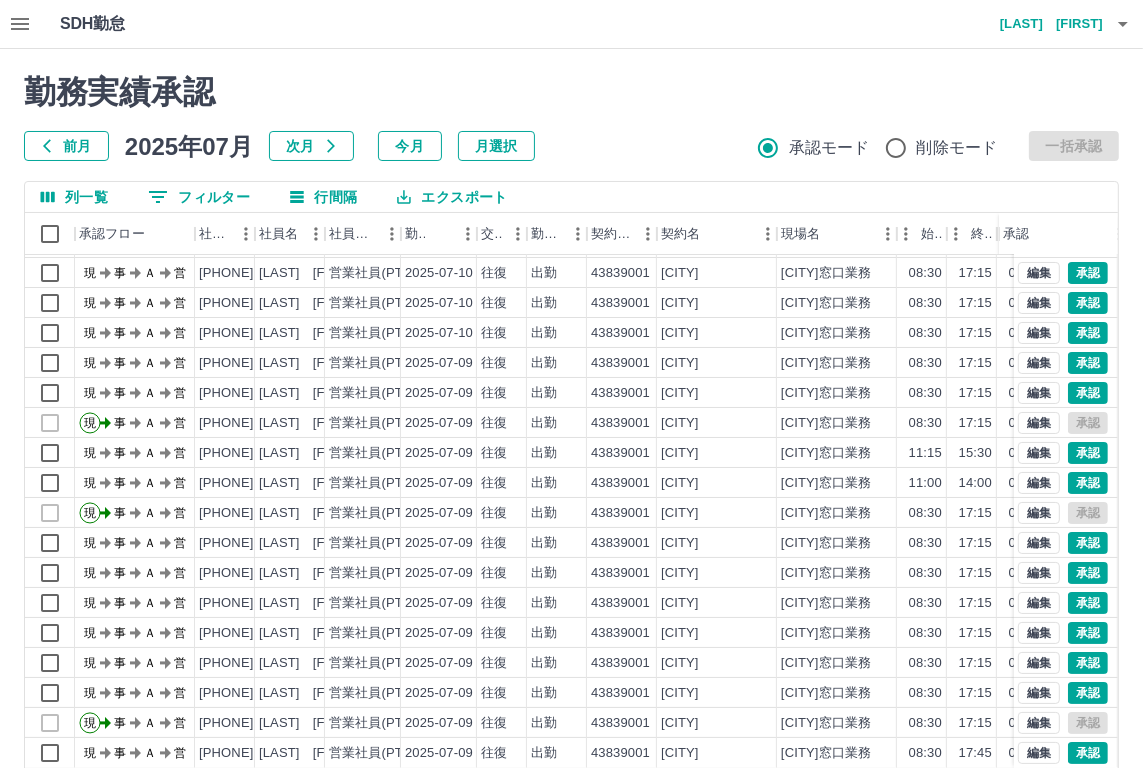 scroll, scrollTop: 101, scrollLeft: 0, axis: vertical 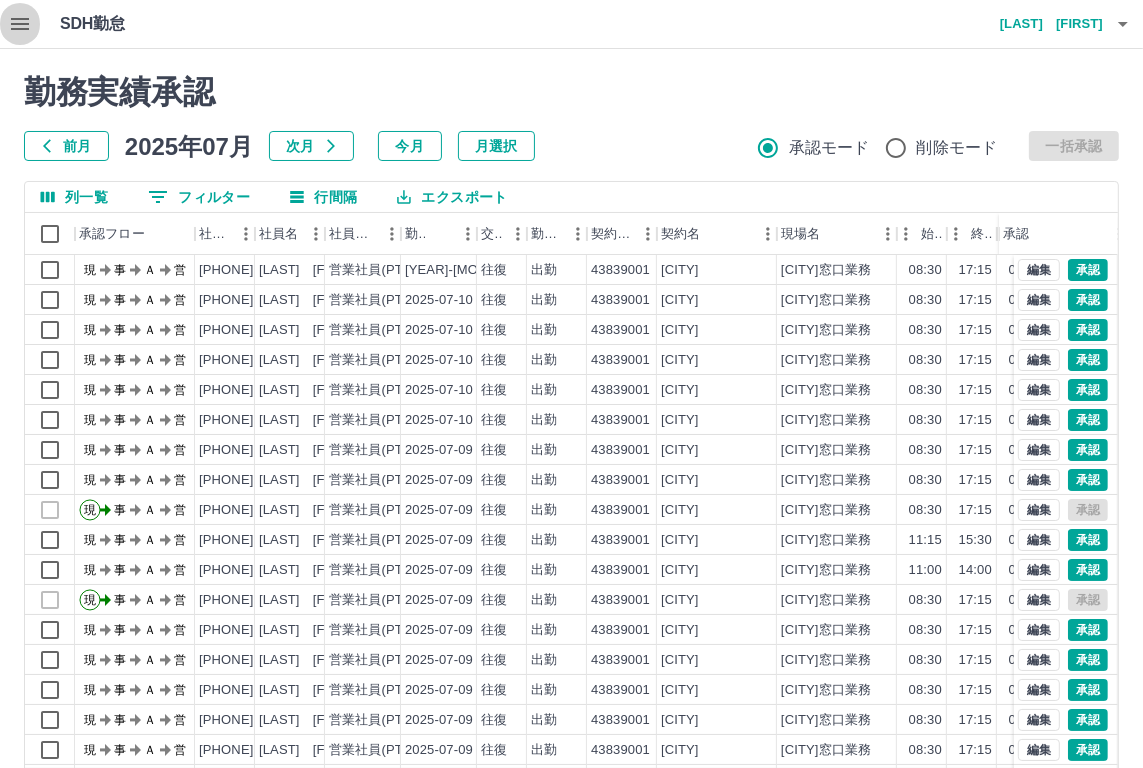 click at bounding box center (20, 24) 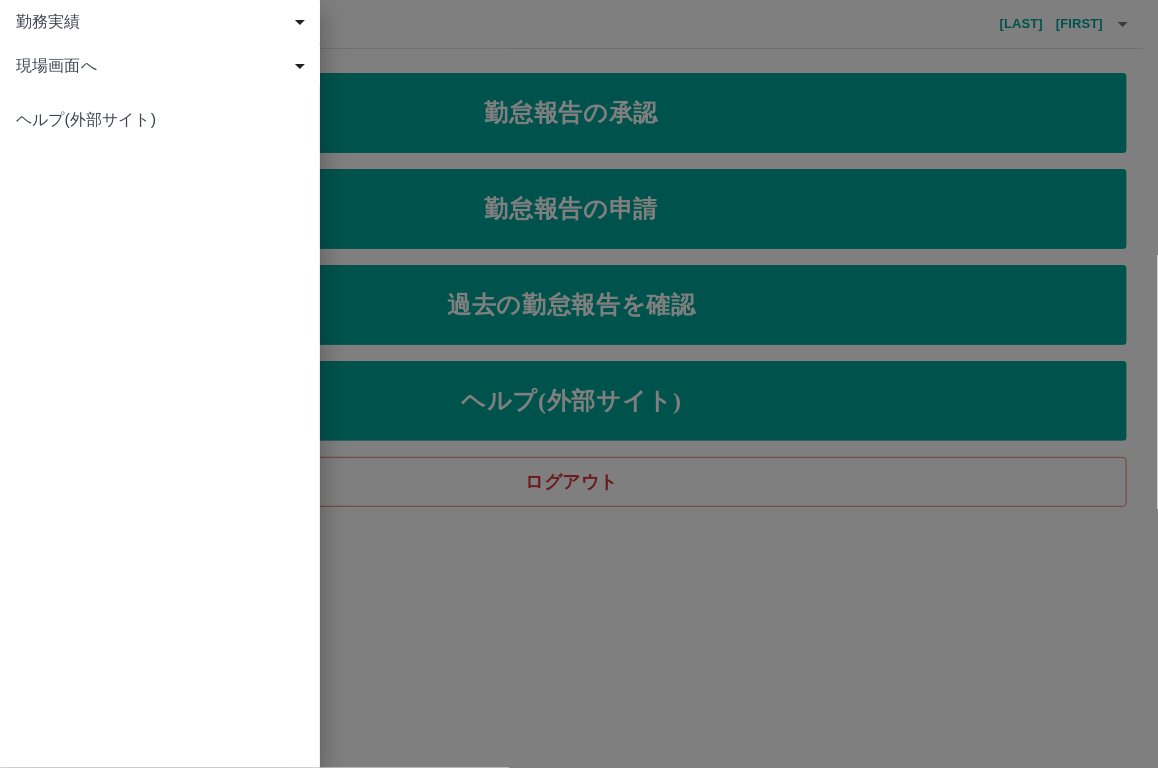 click at bounding box center [579, 384] 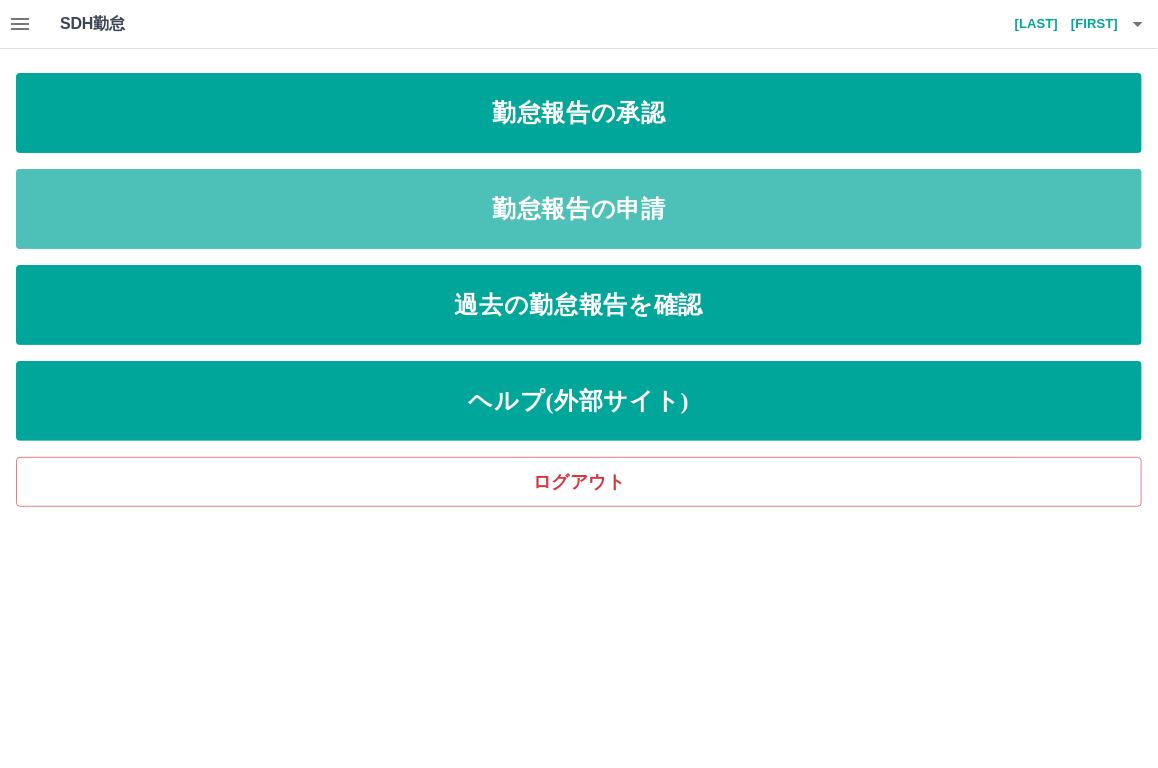 click on "勤怠報告の申請" at bounding box center [579, 113] 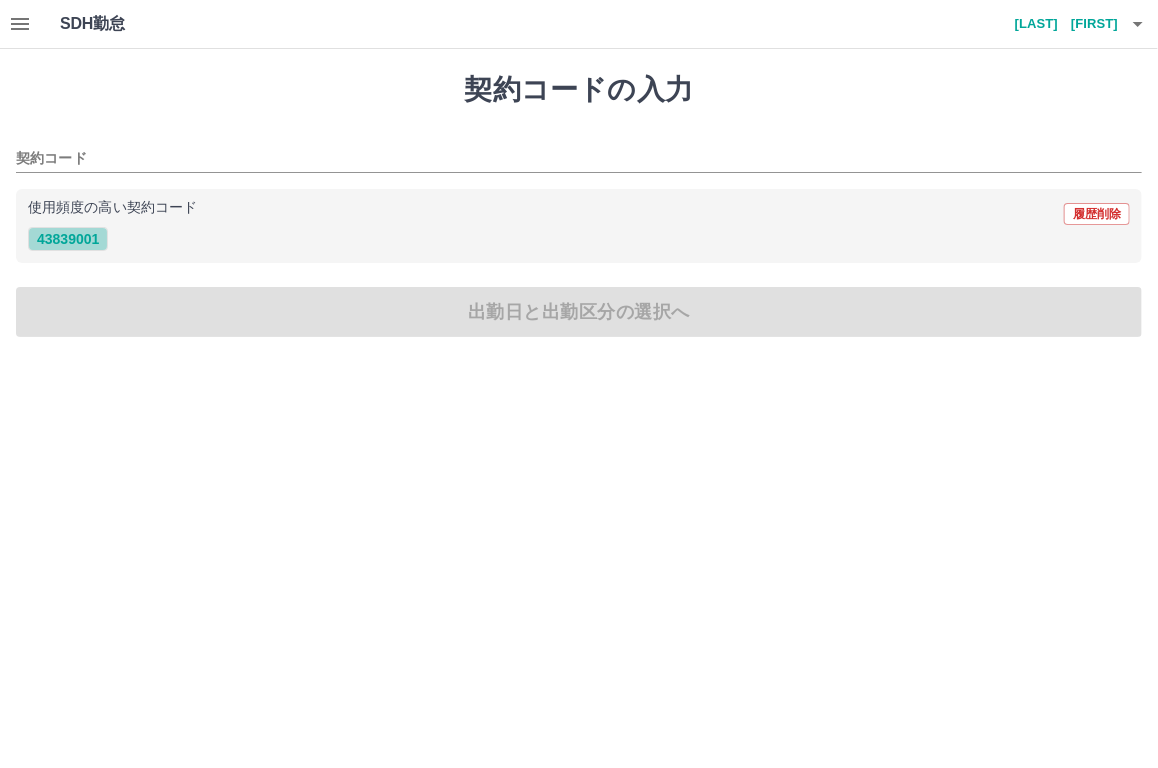 click on "43839001" at bounding box center (68, 239) 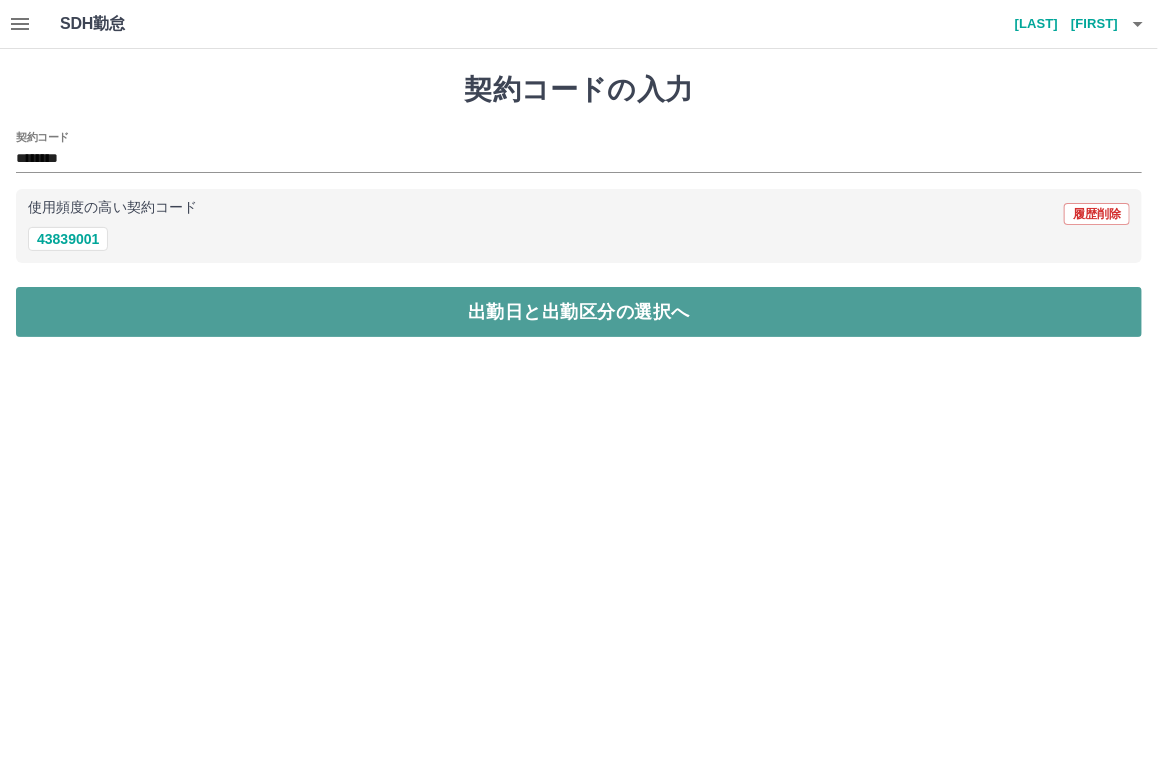 click on "出勤日と出勤区分の選択へ" at bounding box center [579, 312] 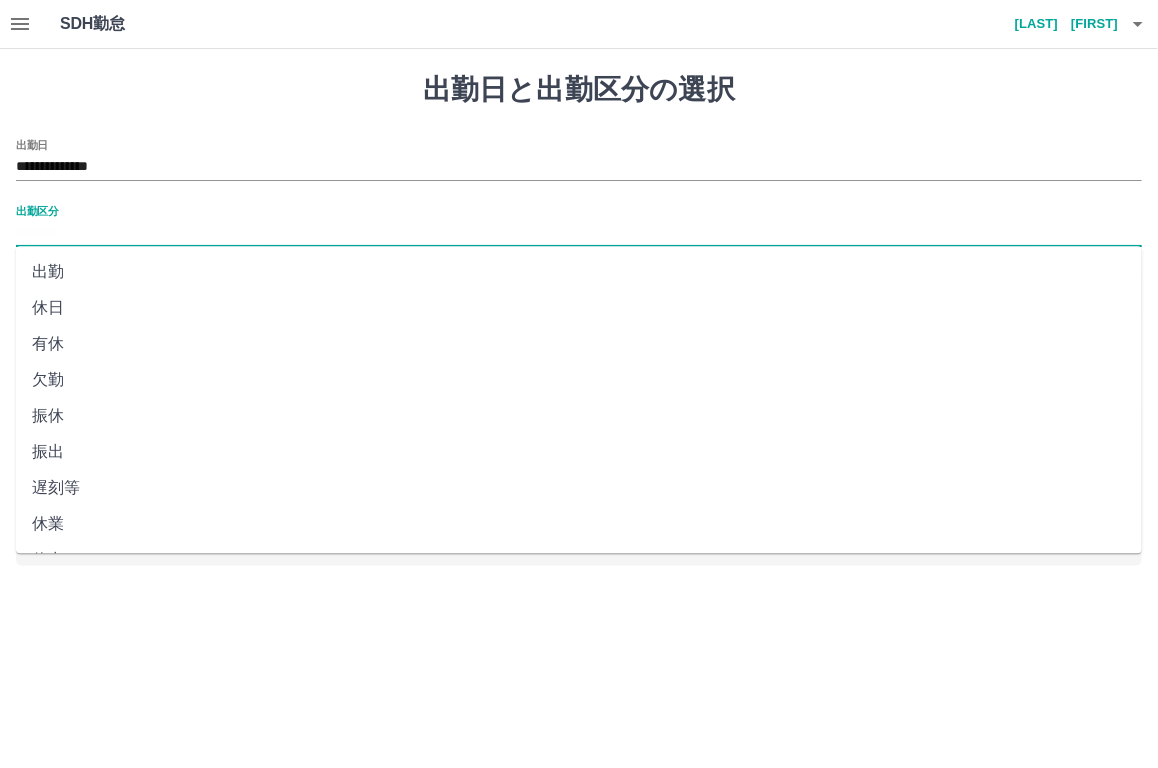 click on "出勤区分" at bounding box center (579, 233) 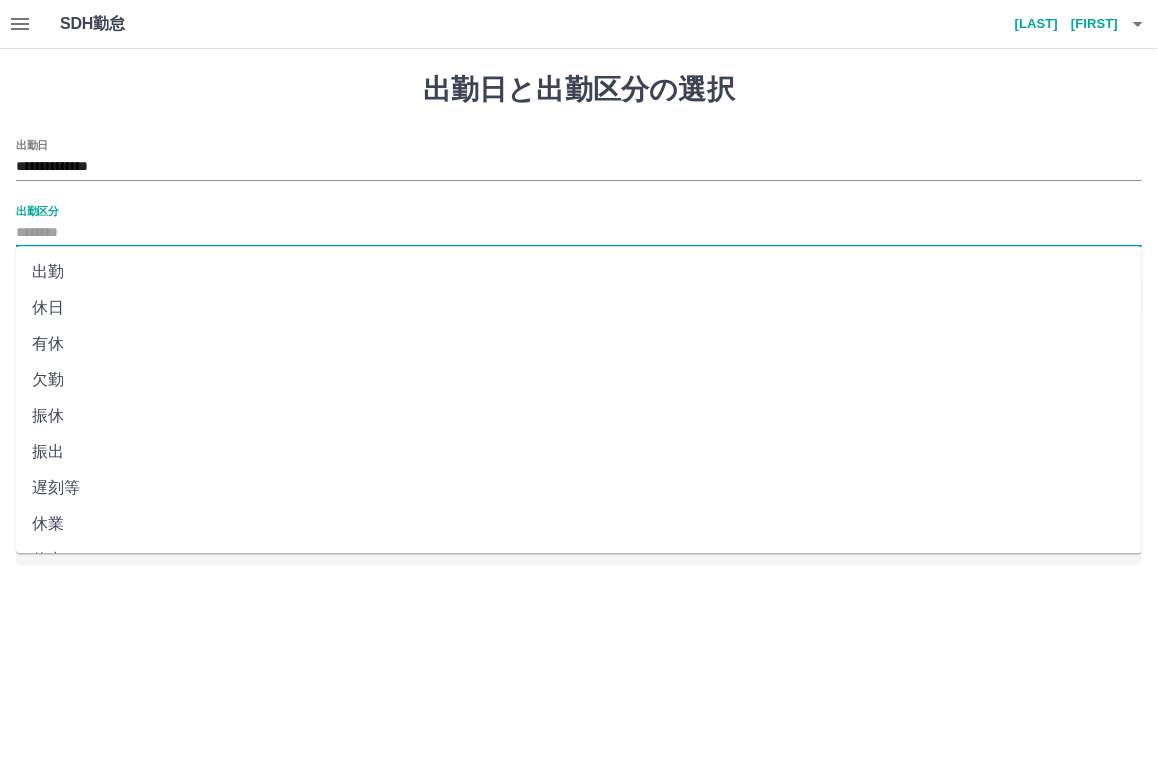 click on "出勤" at bounding box center (579, 272) 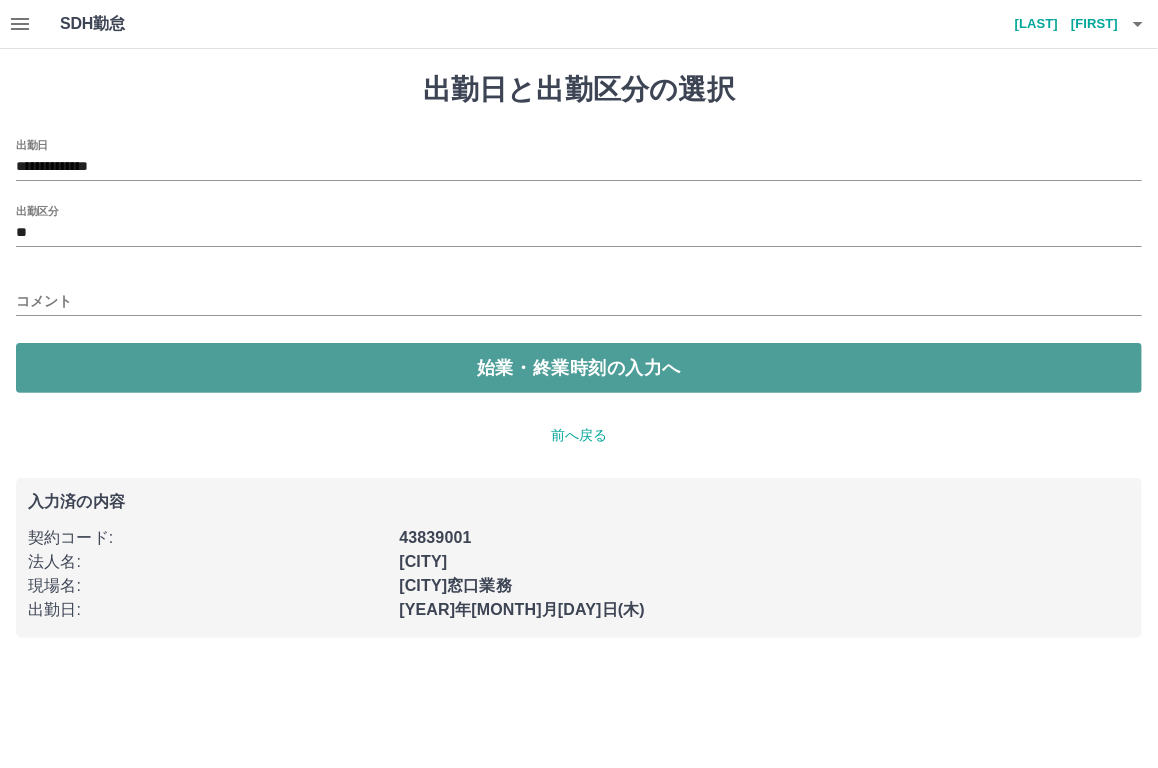 click on "始業・終業時刻の入力へ" at bounding box center [579, 368] 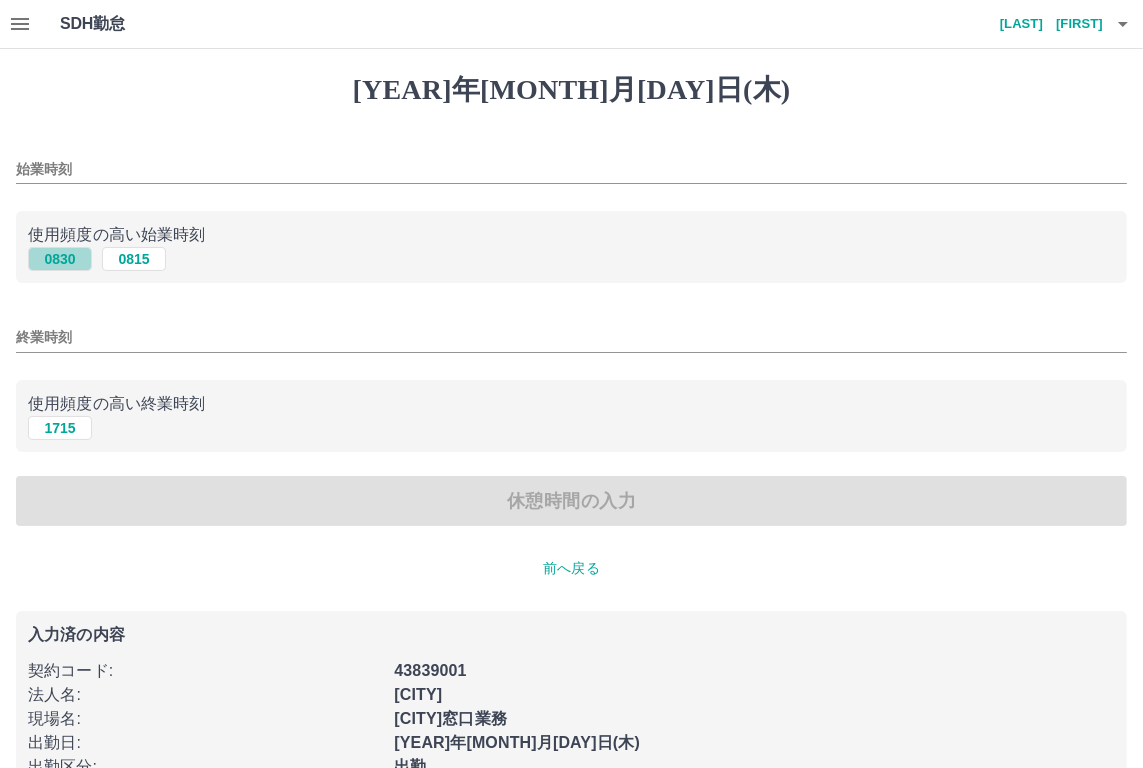 click on "0830" at bounding box center [60, 259] 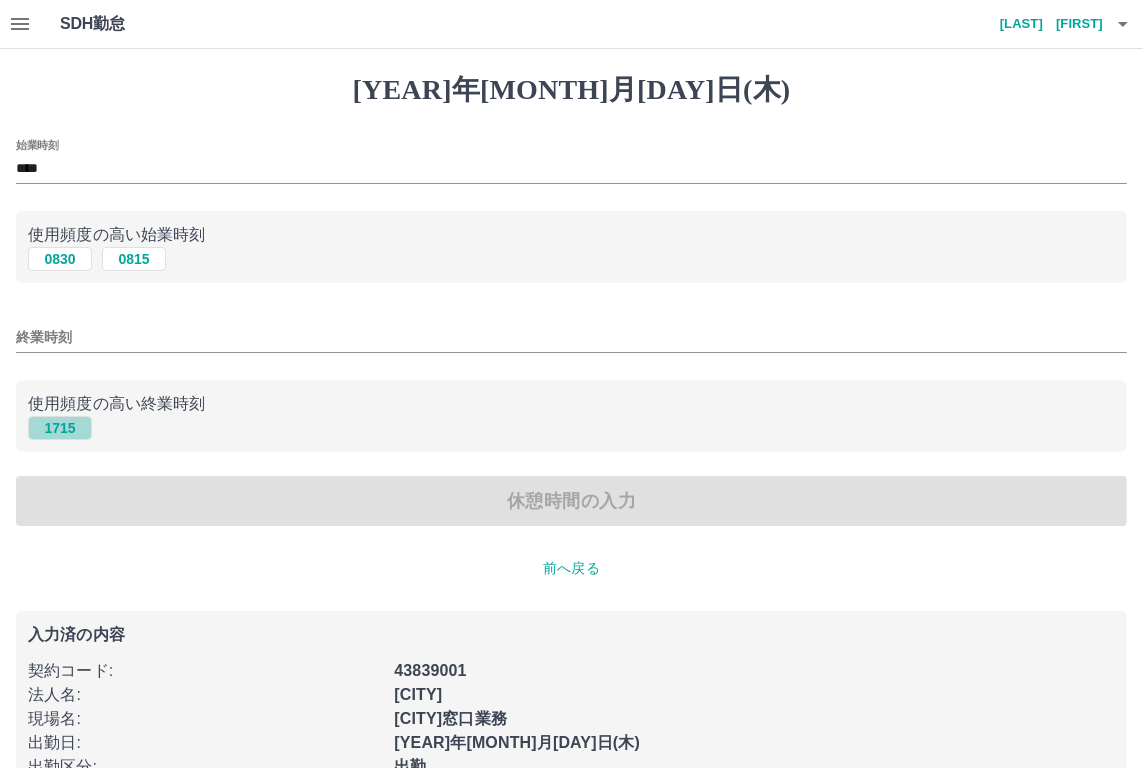 click on "1715" at bounding box center (60, 259) 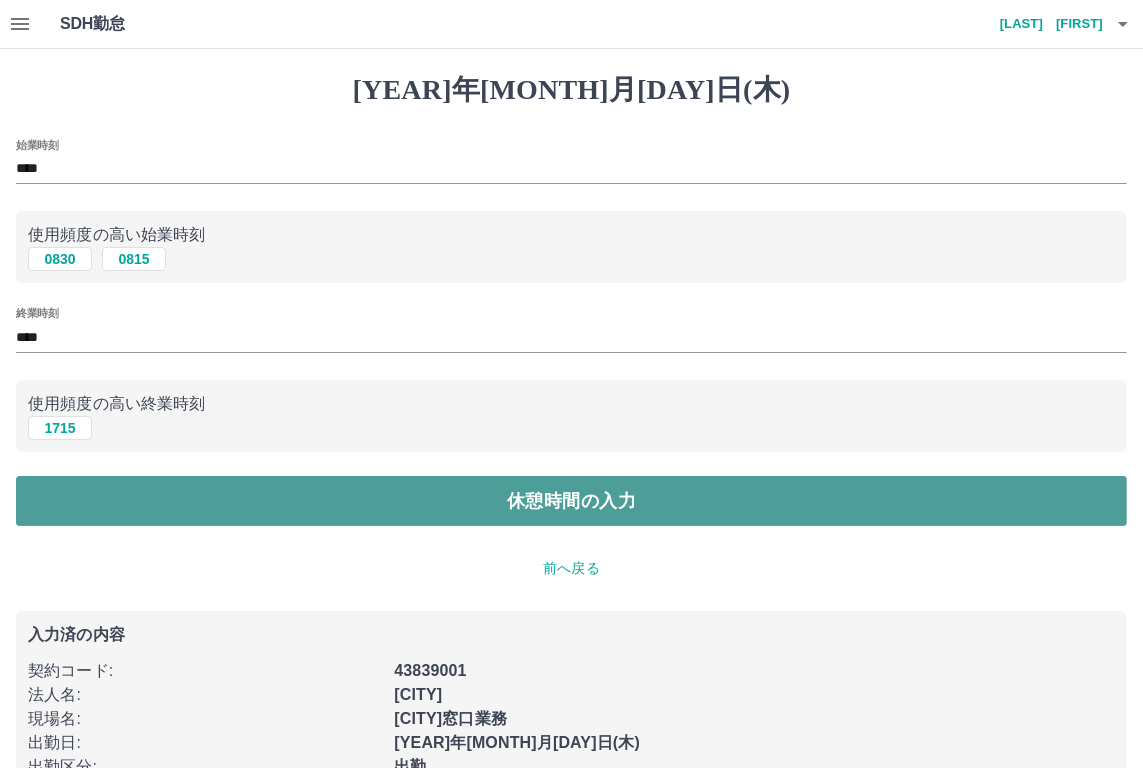 click on "休憩時間の入力" at bounding box center (571, 501) 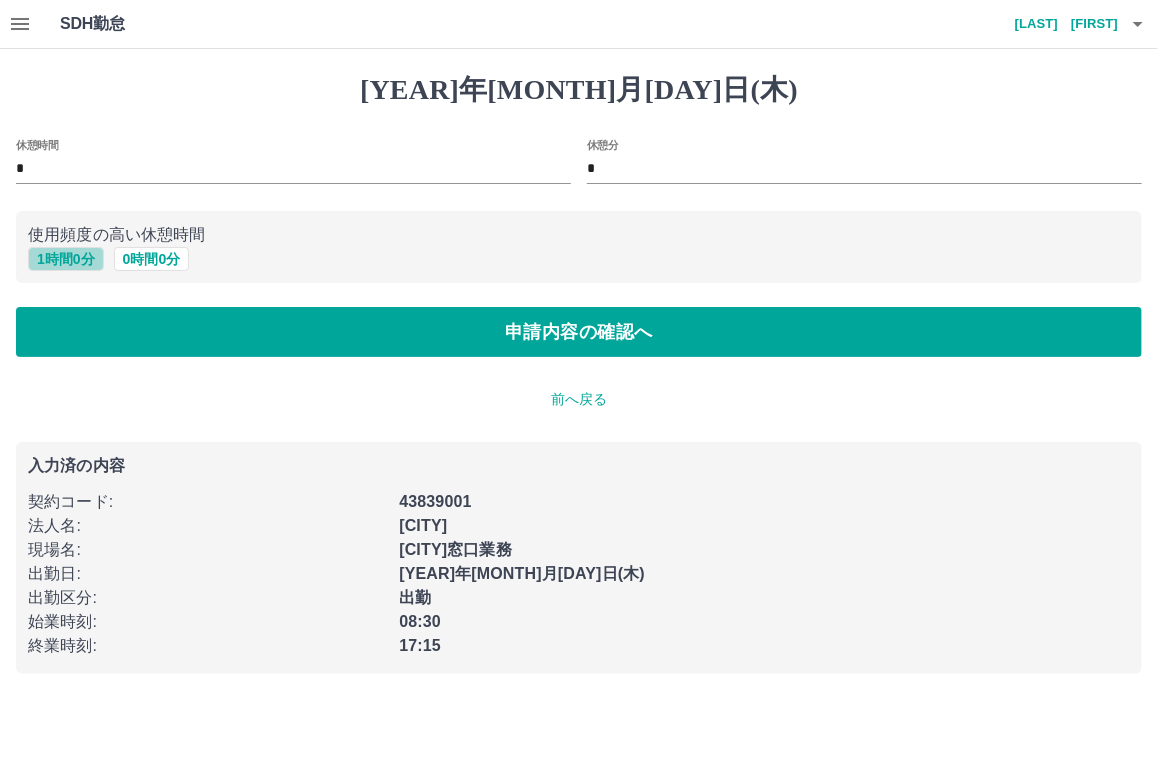 click on "1 時間 0 分" at bounding box center (66, 259) 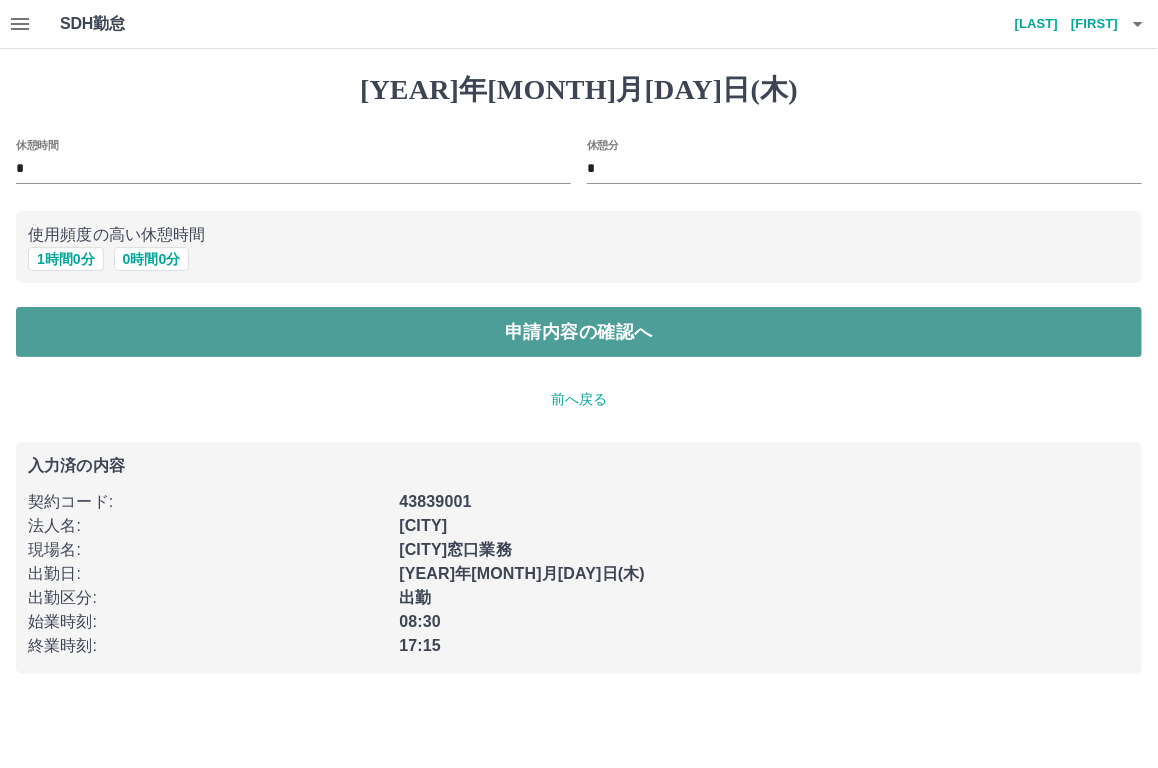 click on "申請内容の確認へ" at bounding box center (579, 332) 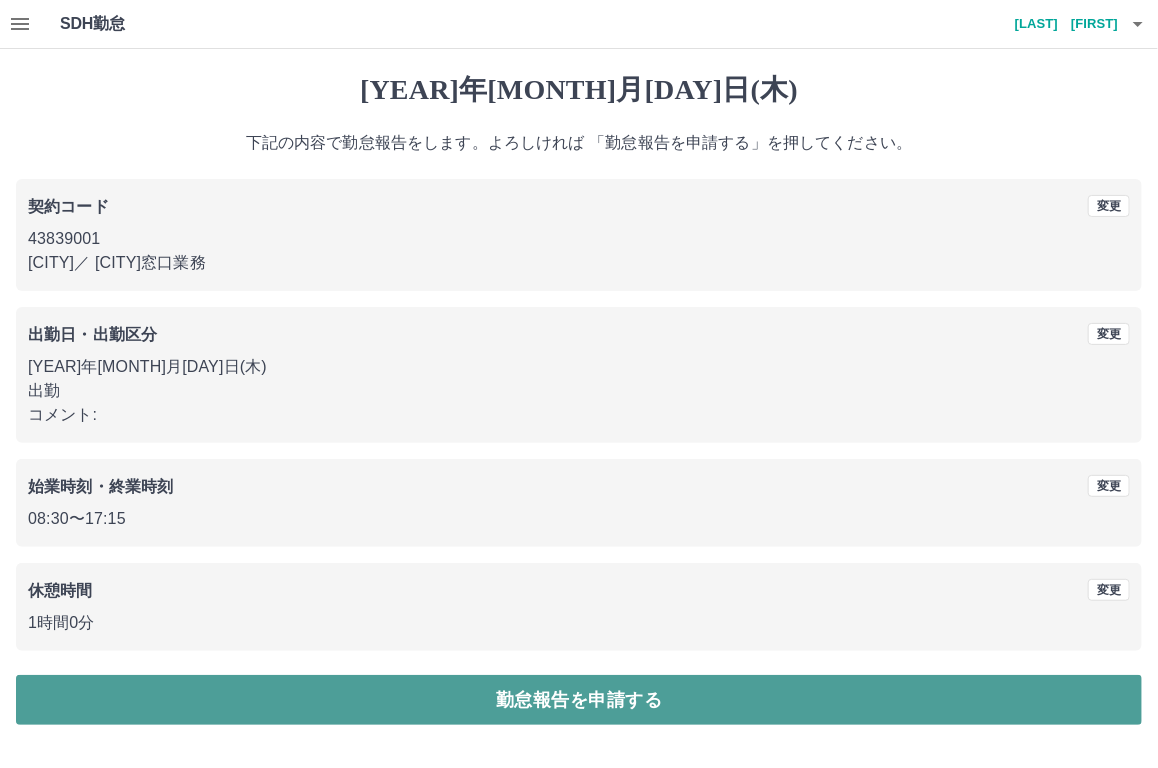 click on "勤怠報告を申請する" at bounding box center (579, 700) 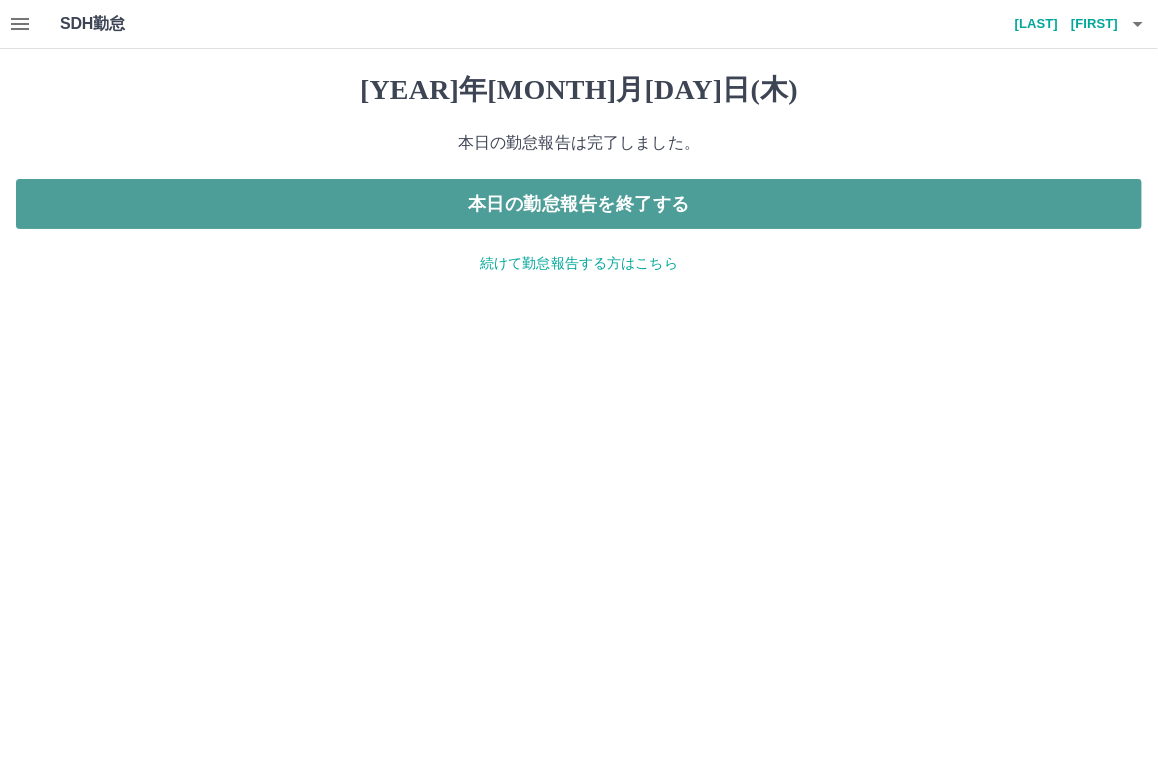 click on "本日の勤怠報告を終了する" at bounding box center [579, 204] 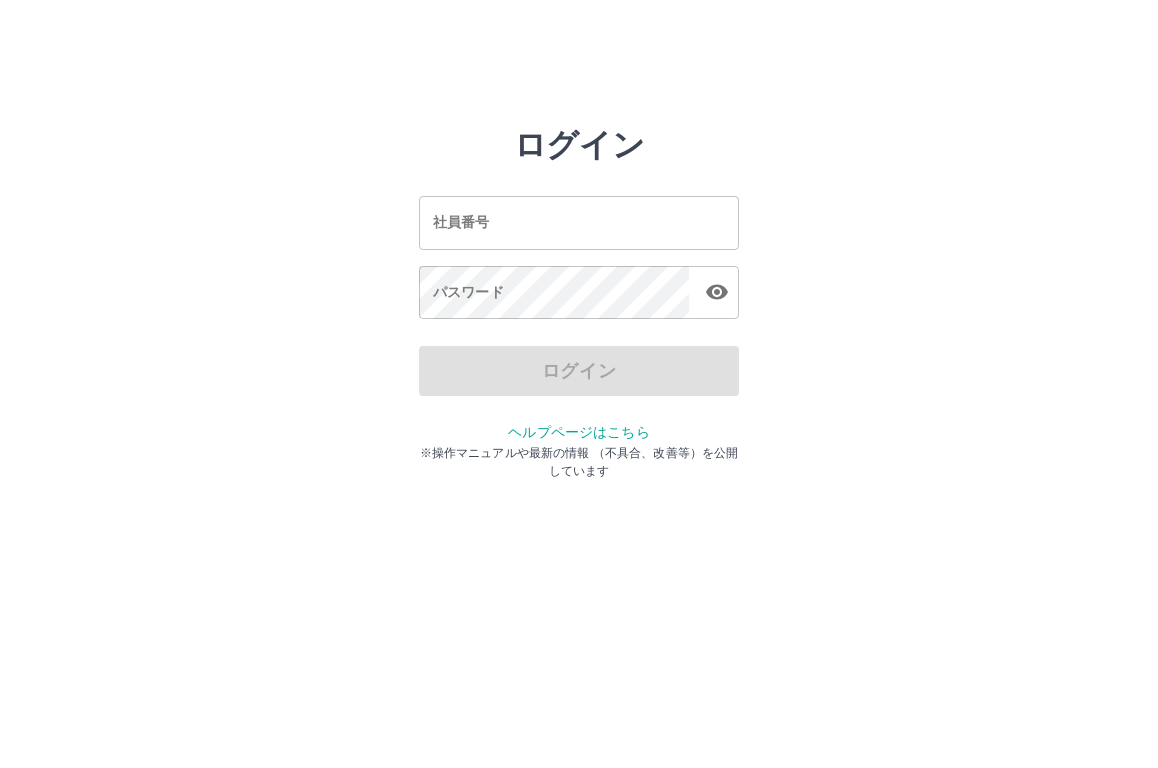 scroll, scrollTop: 0, scrollLeft: 0, axis: both 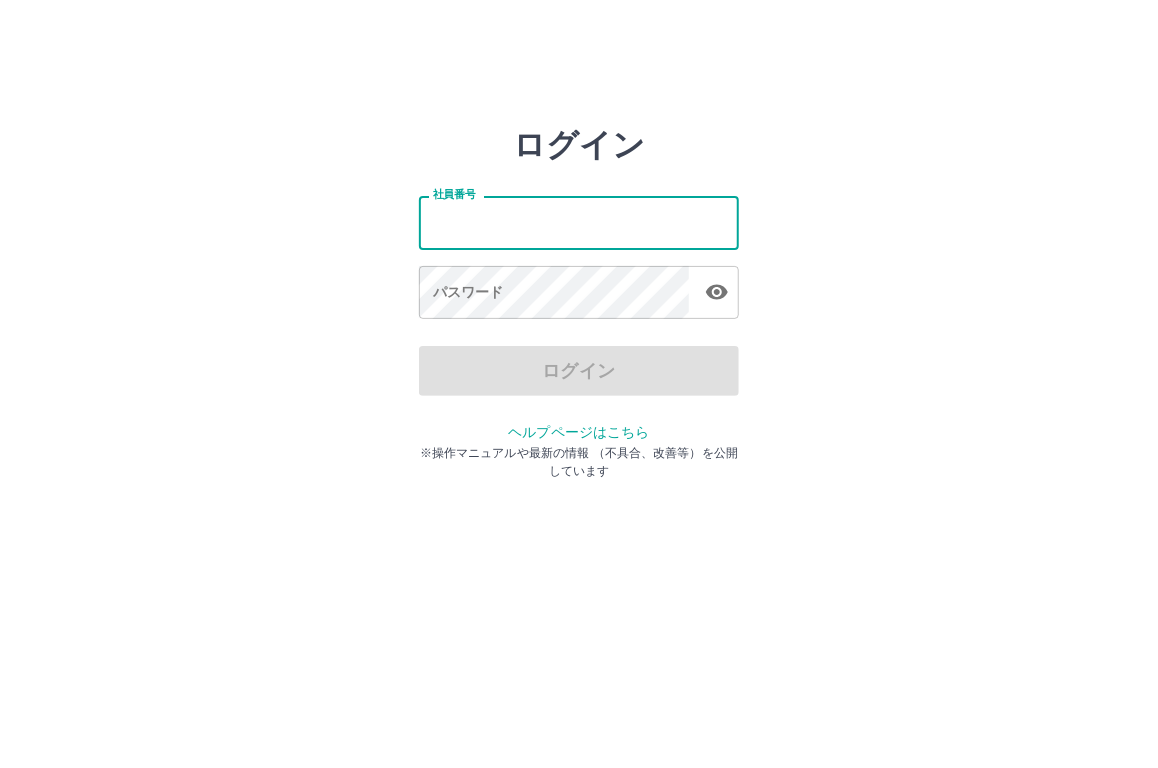 click on "社員番号" at bounding box center [579, 222] 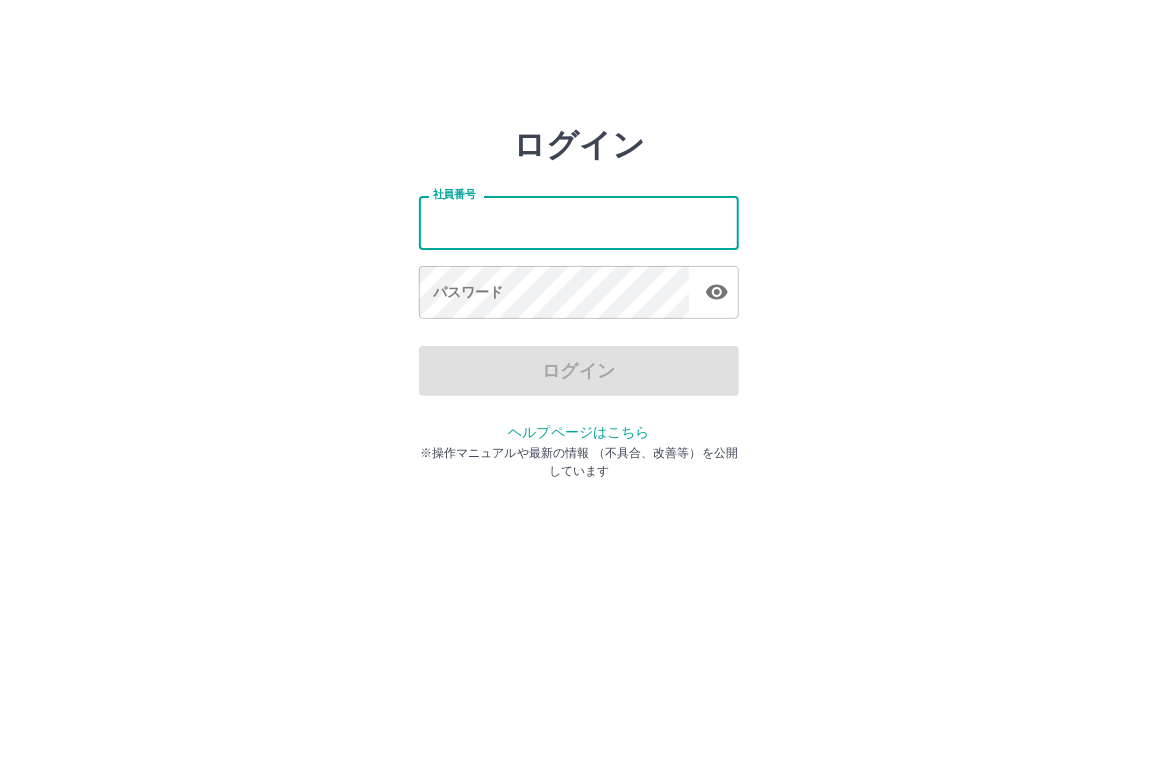 type on "*******" 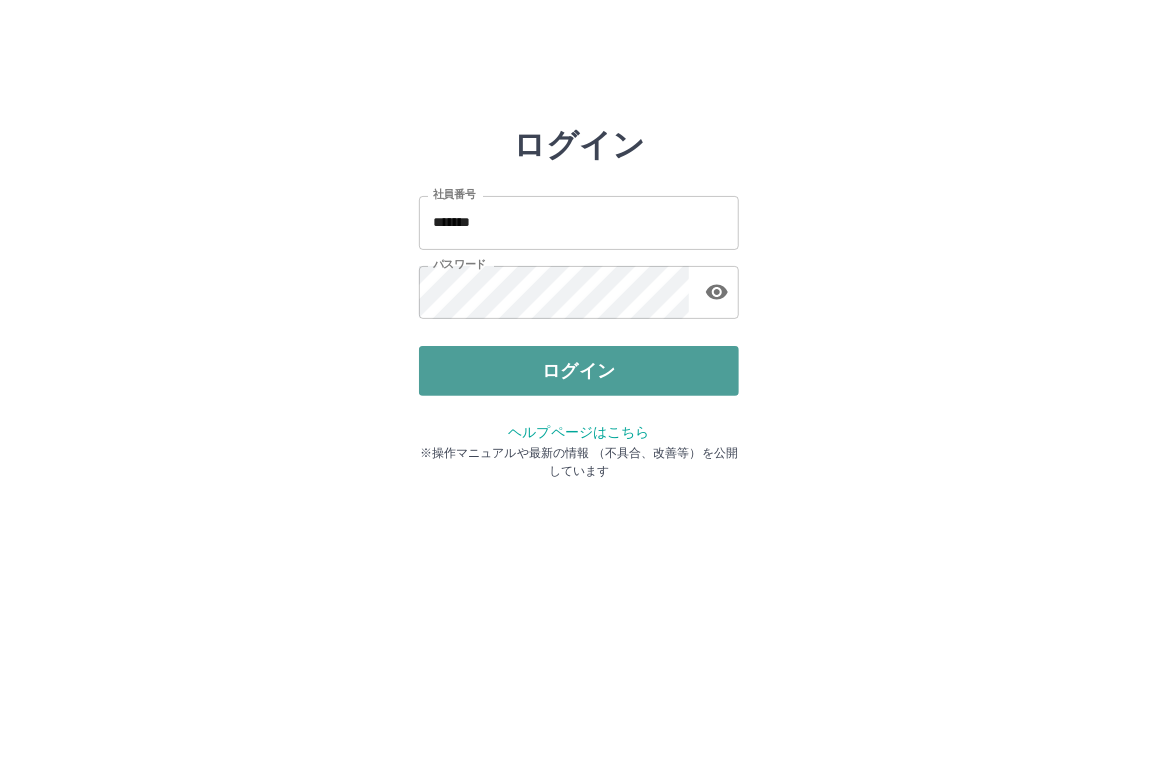 click on "ログイン" at bounding box center [579, 371] 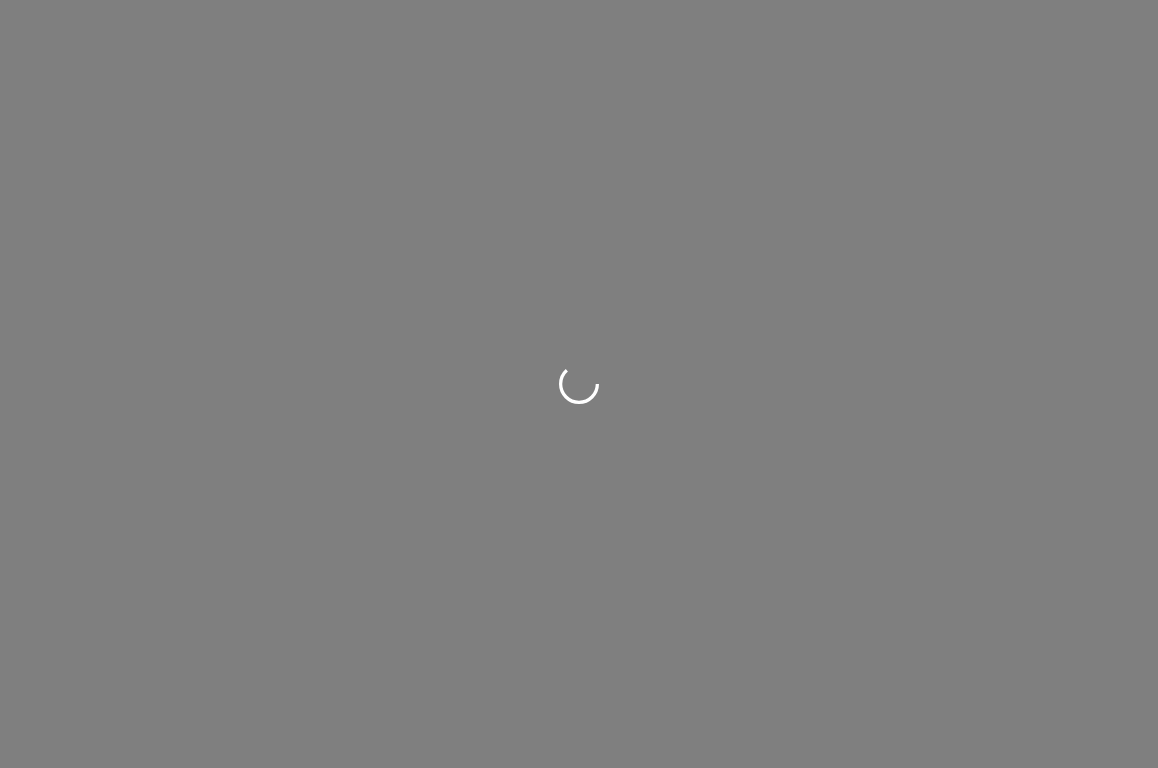 scroll, scrollTop: 0, scrollLeft: 0, axis: both 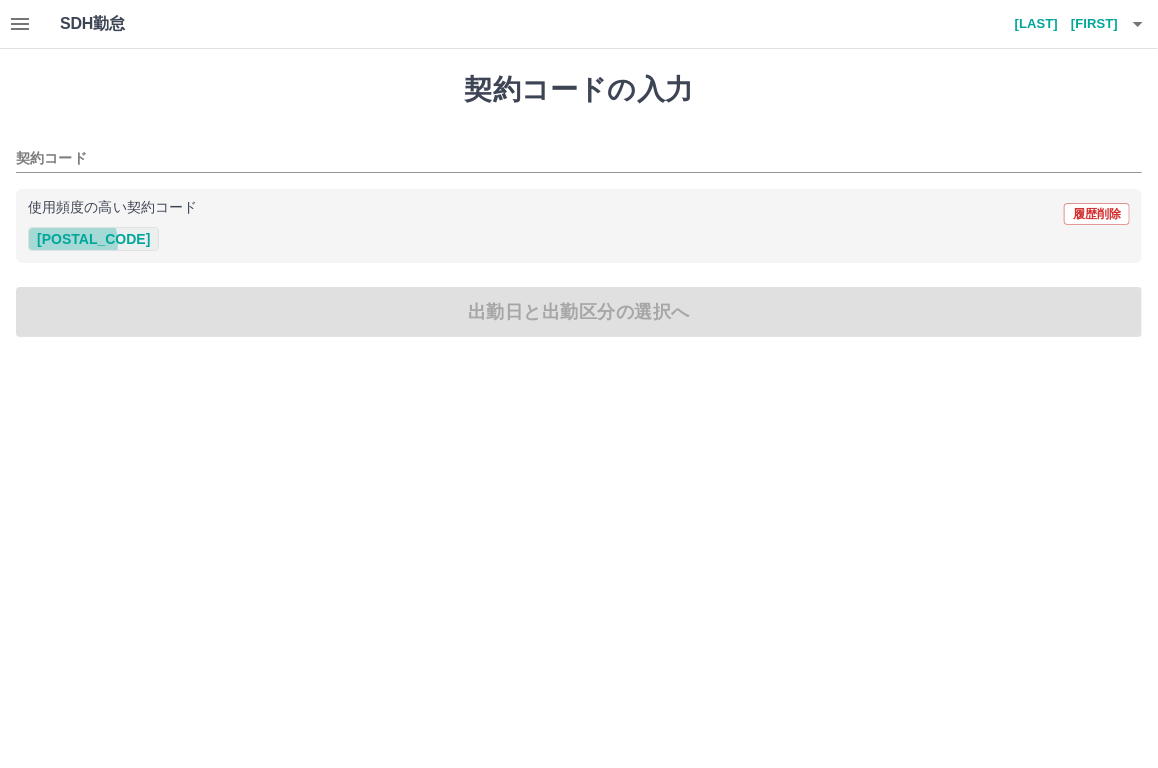 click on "[POSTAL_CODE]" at bounding box center [93, 239] 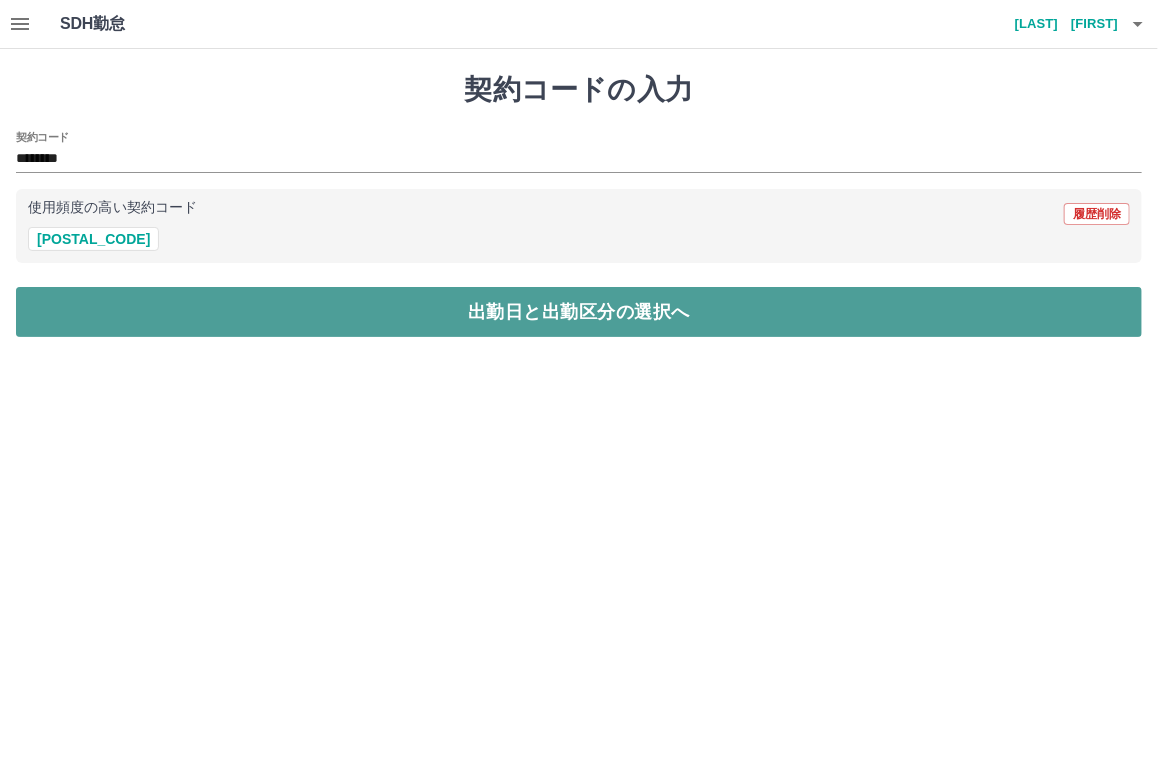 click on "出勤日と出勤区分の選択へ" at bounding box center [579, 312] 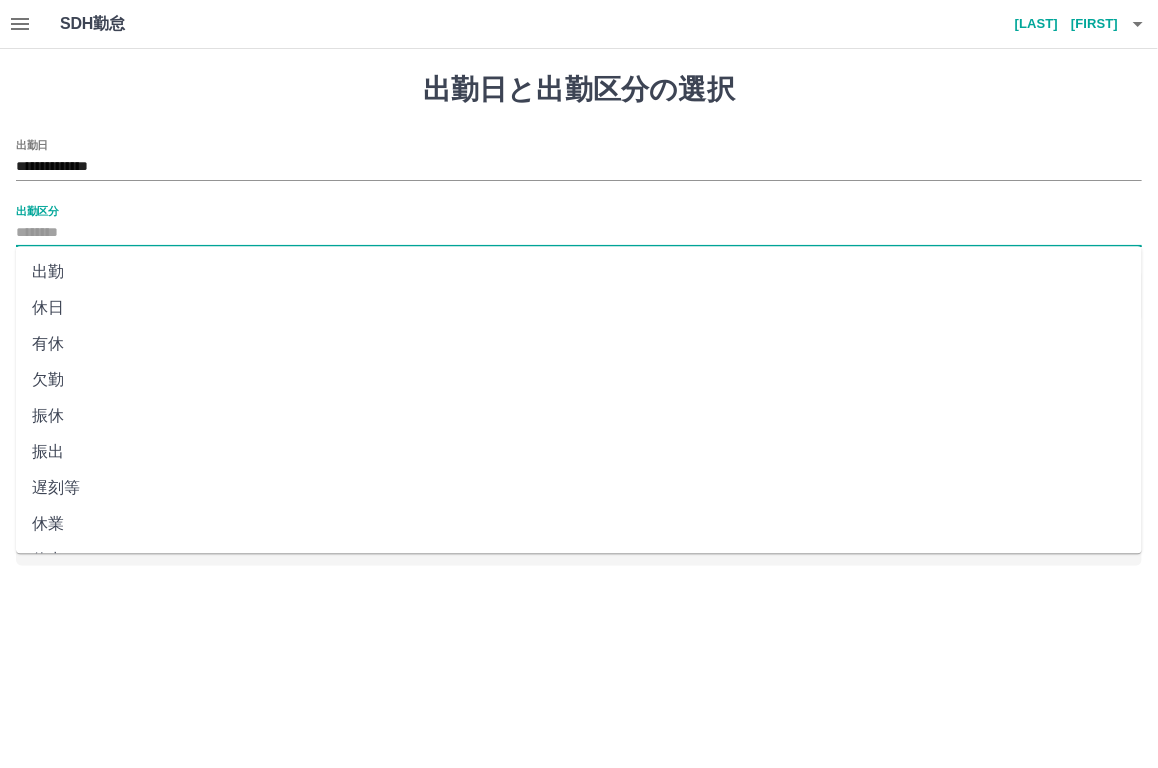click on "出勤区分" at bounding box center (579, 233) 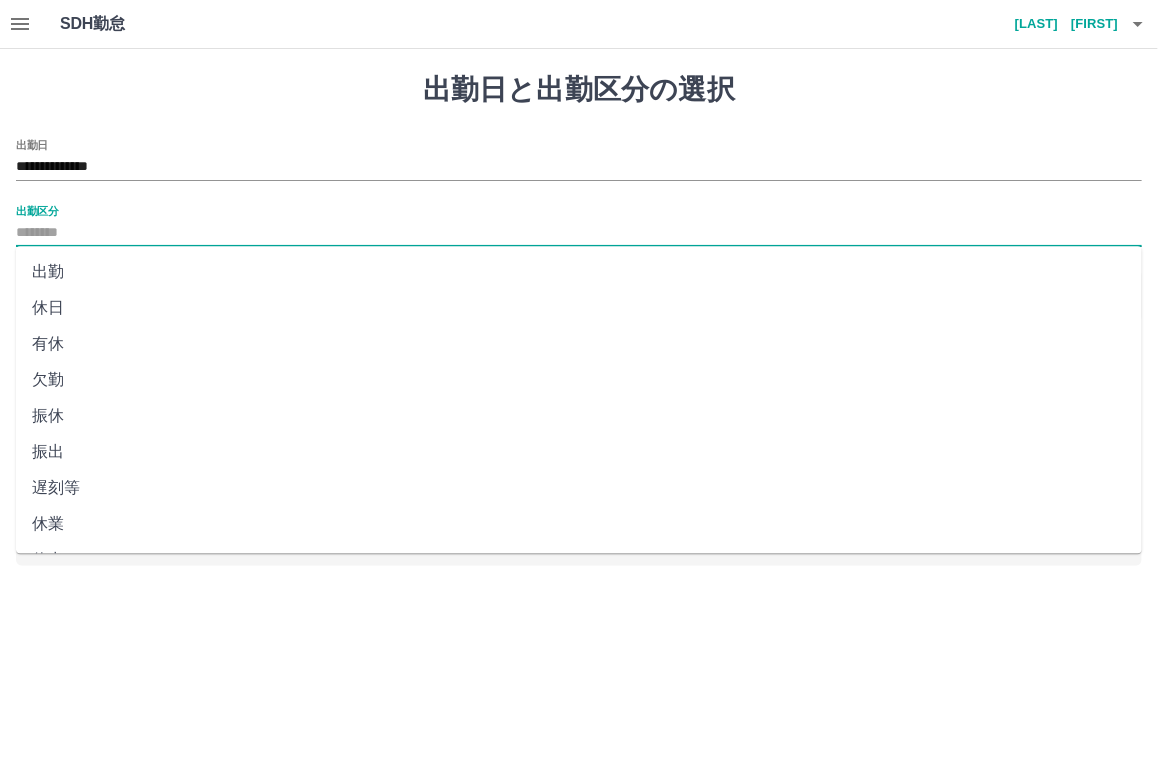 click on "出勤" at bounding box center [579, 272] 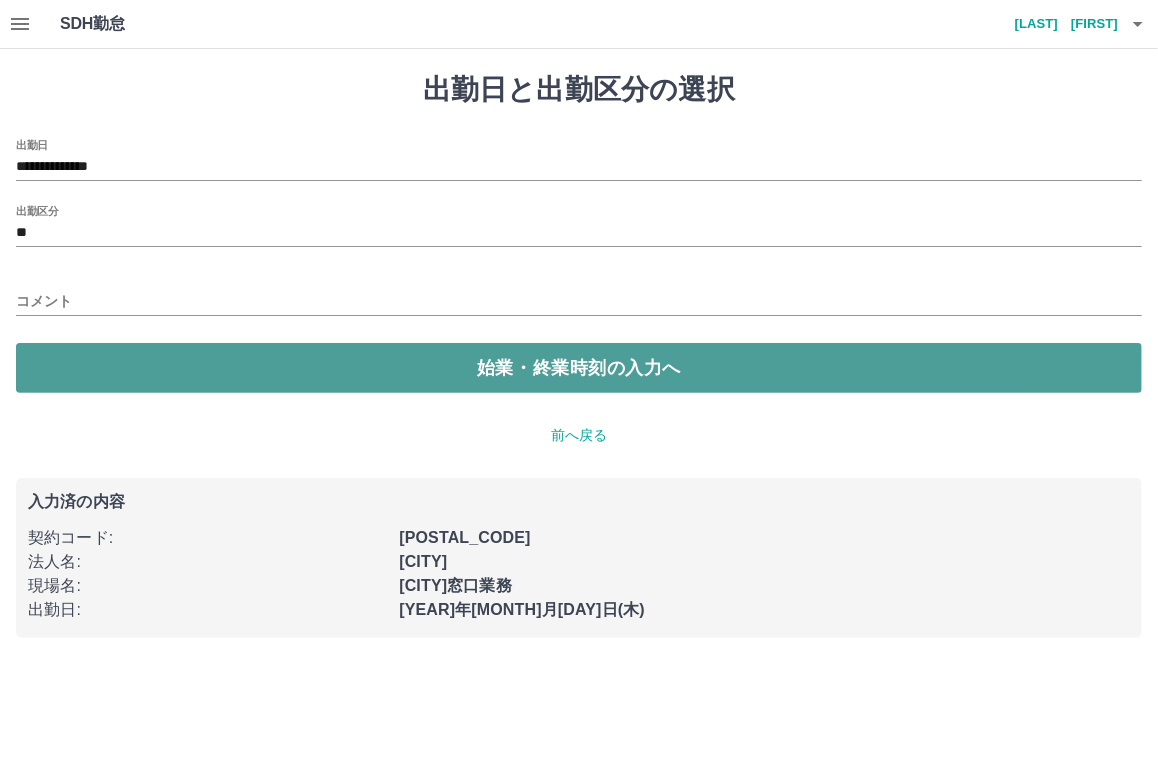 click on "始業・終業時刻の入力へ" at bounding box center (579, 368) 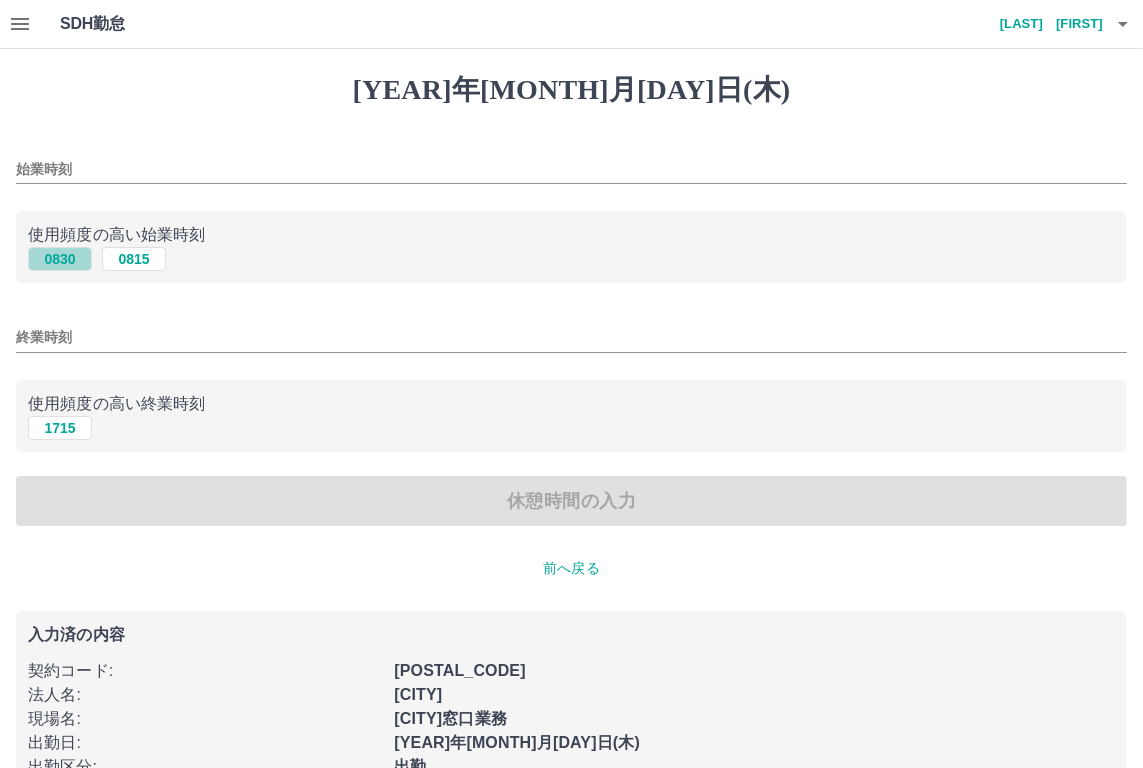 click on "0830" at bounding box center (60, 259) 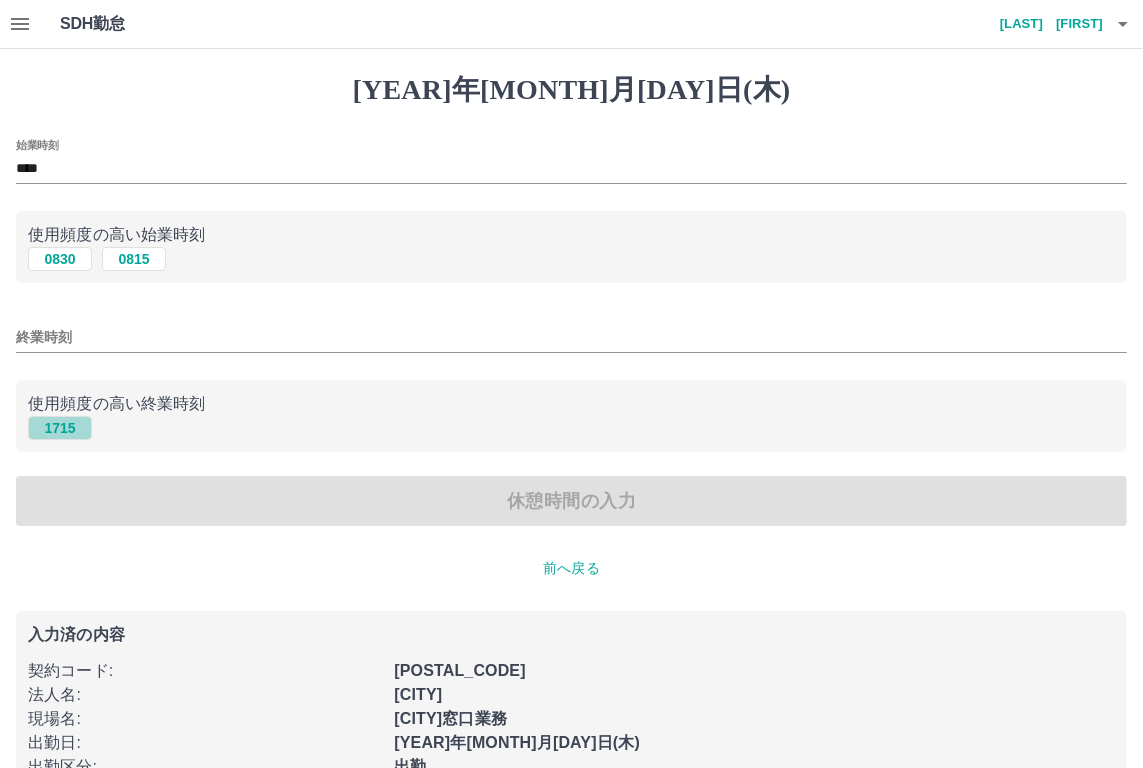 click on "1715" at bounding box center (60, 259) 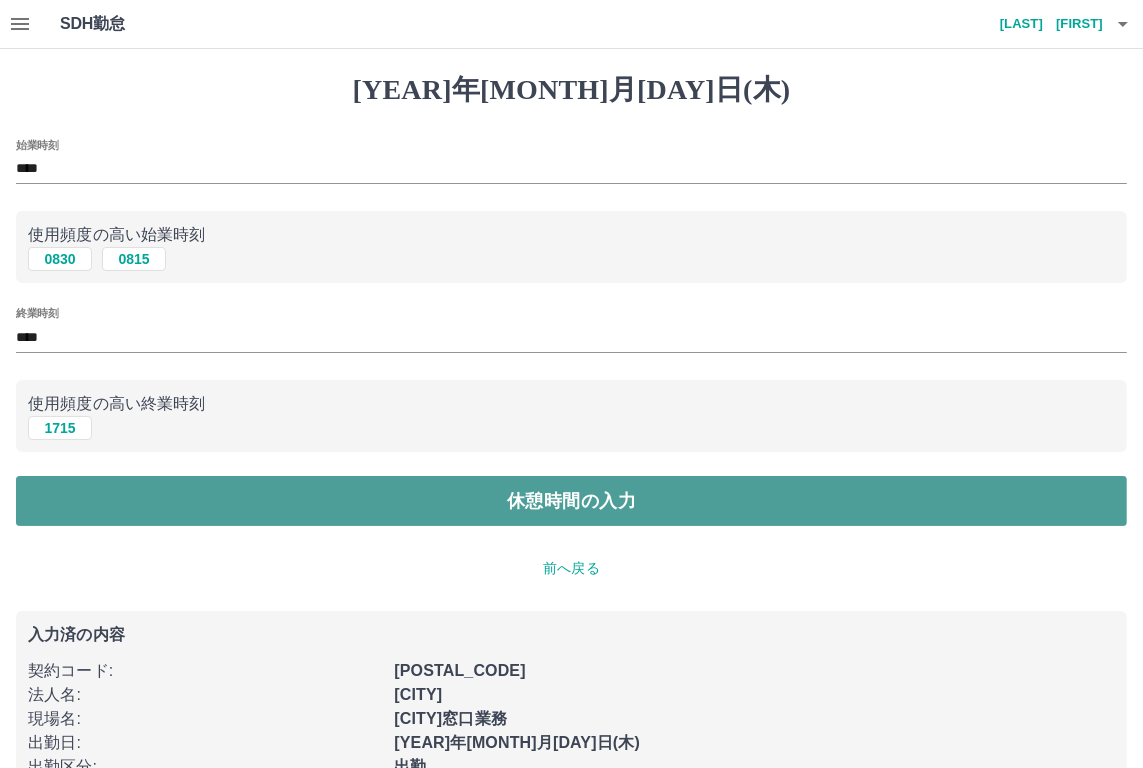 click on "休憩時間の入力" at bounding box center [571, 501] 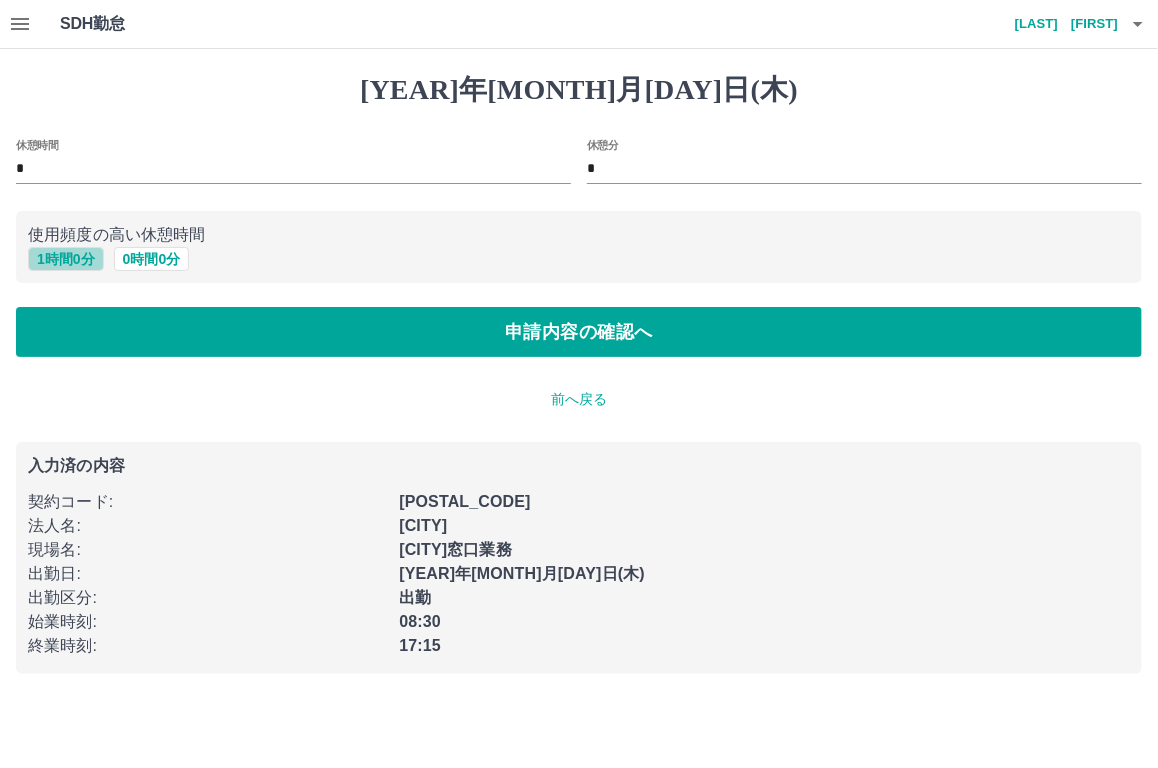 click on "1 時間 0 分" at bounding box center [66, 259] 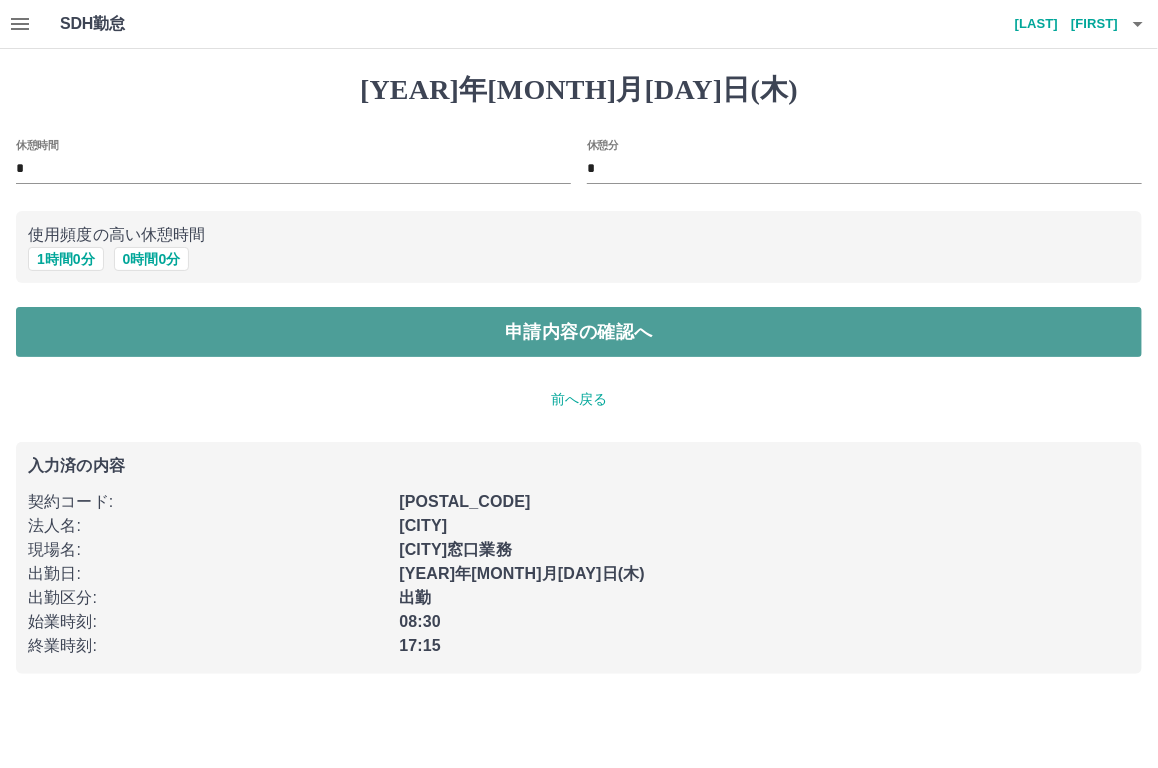 click on "申請内容の確認へ" at bounding box center (579, 332) 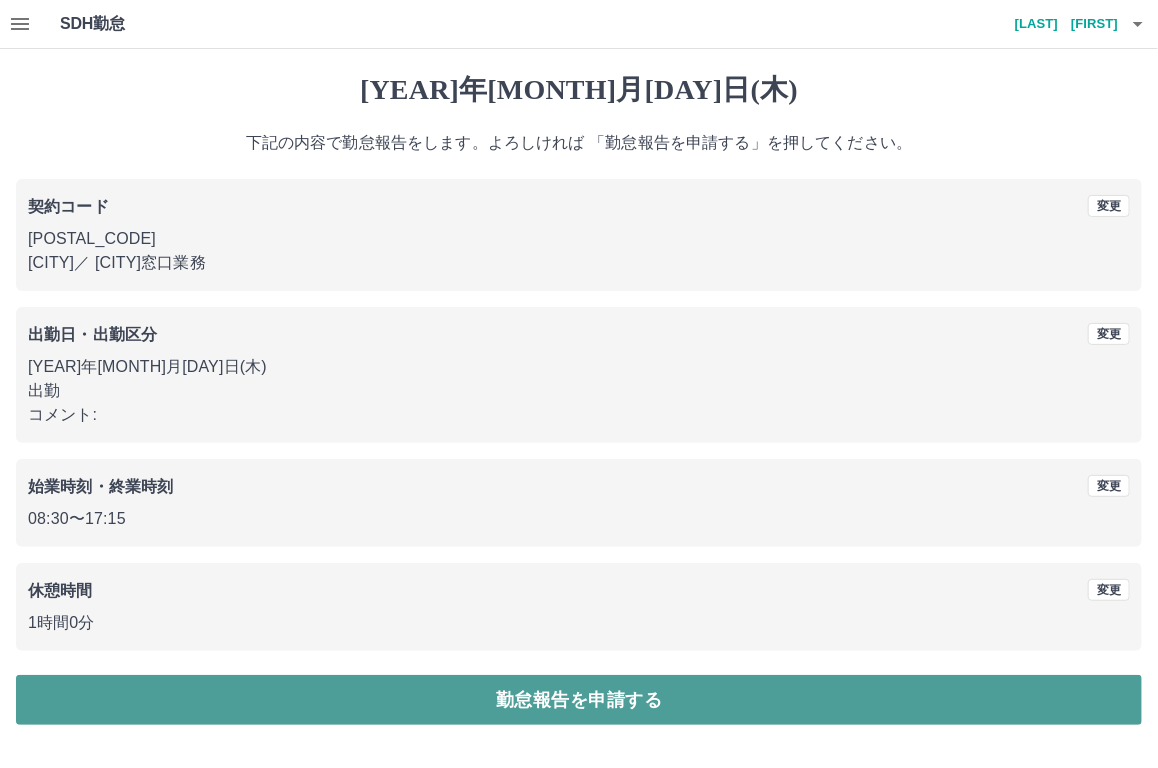 click on "勤怠報告を申請する" at bounding box center (579, 700) 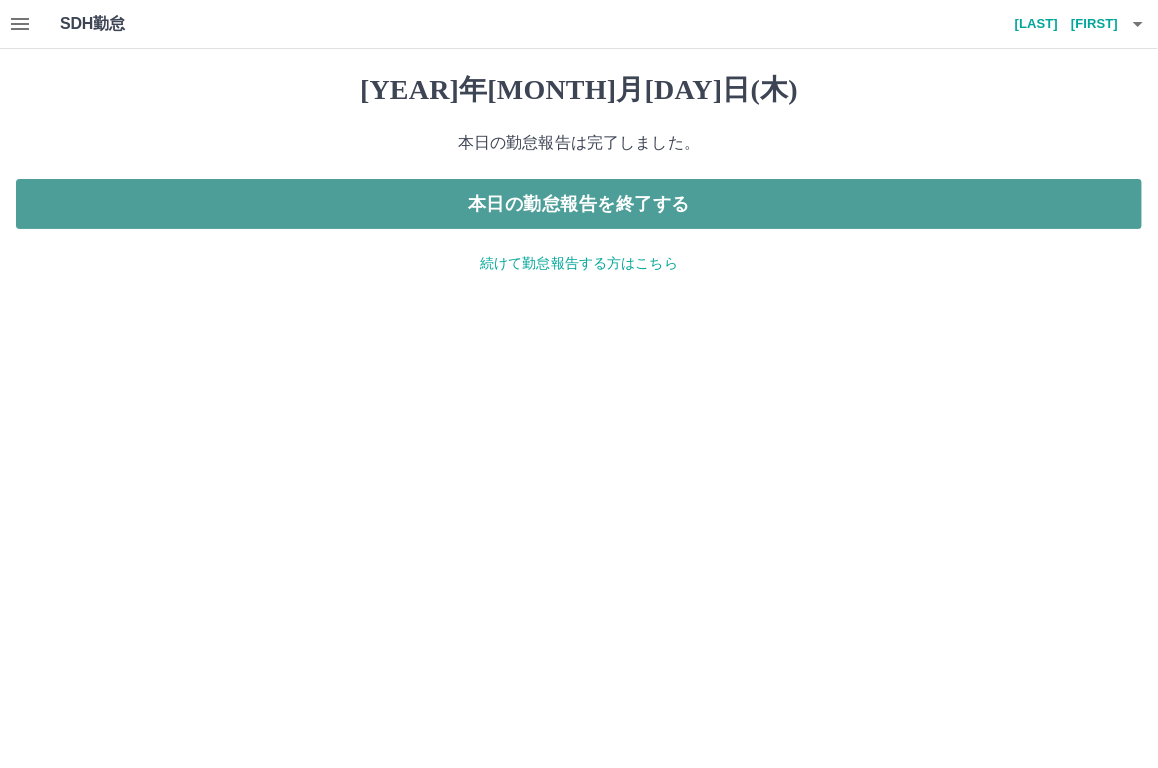 click on "本日の勤怠報告を終了する" at bounding box center (579, 204) 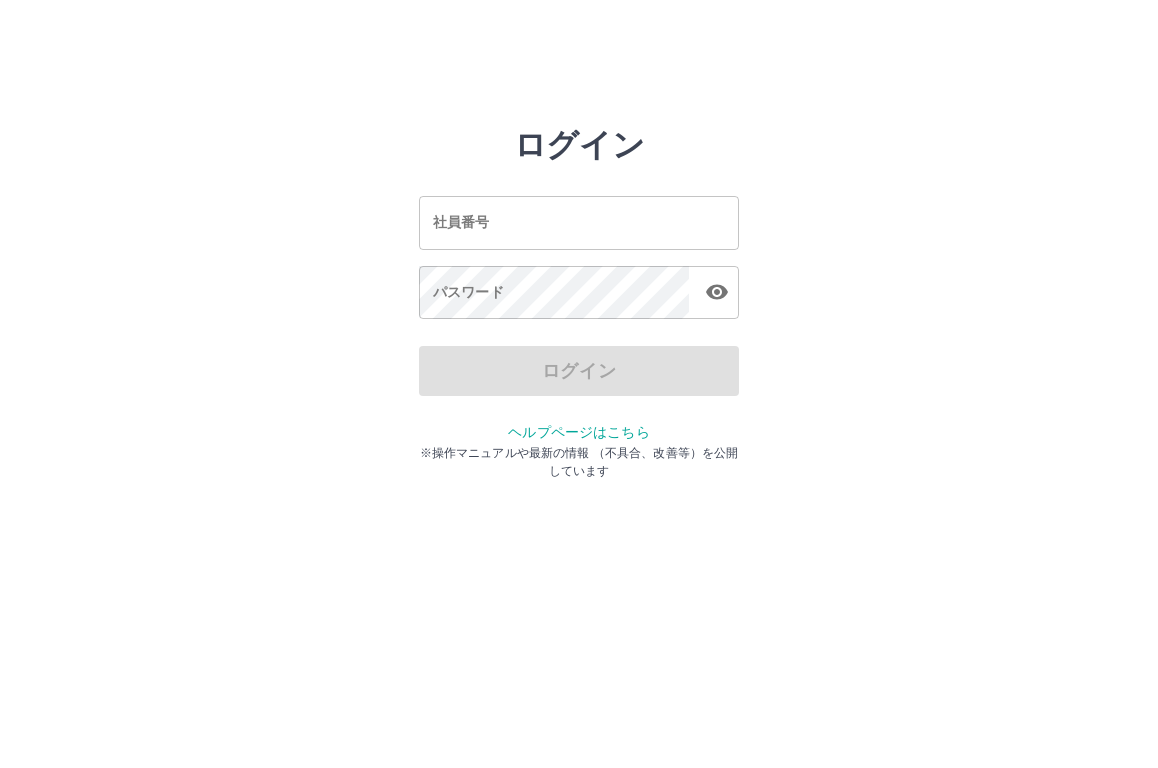 scroll, scrollTop: 0, scrollLeft: 0, axis: both 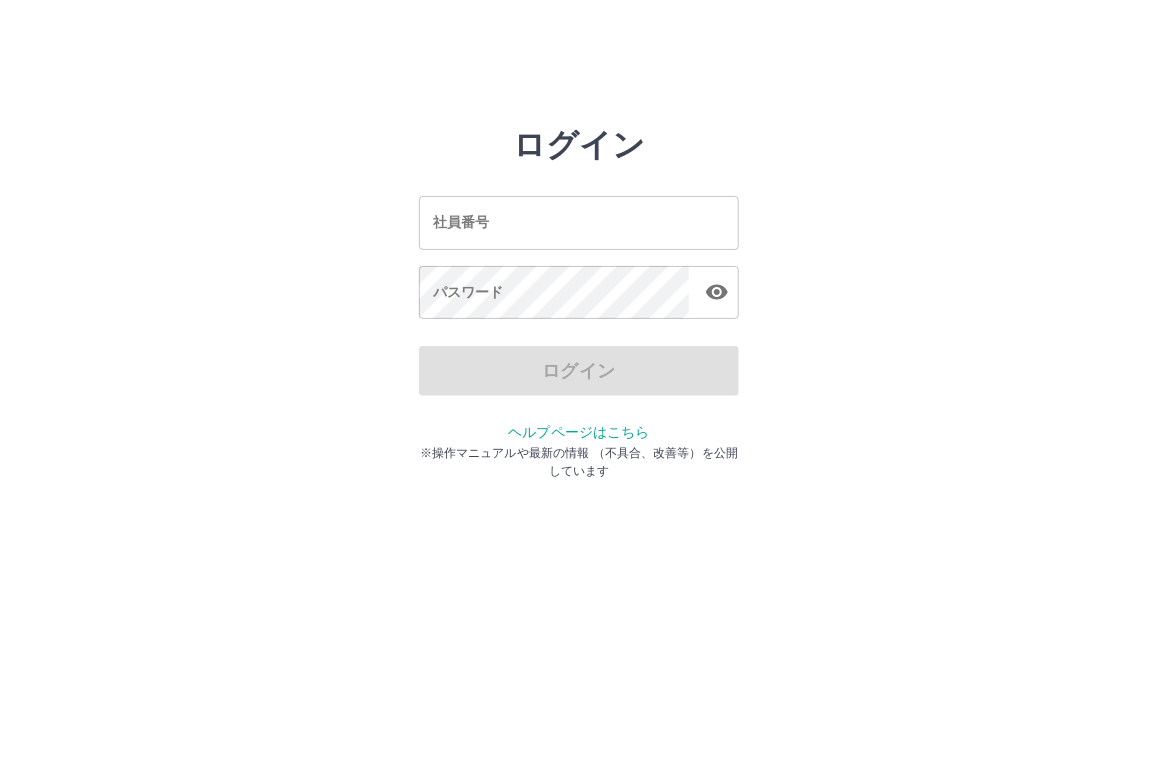 click on "ログイン 社員番号 社員番号 パスワード パスワード ログイン ヘルプページはこちら ※操作マニュアルや最新の情報 （不具合、改善等）を公開しています" at bounding box center [579, 286] 